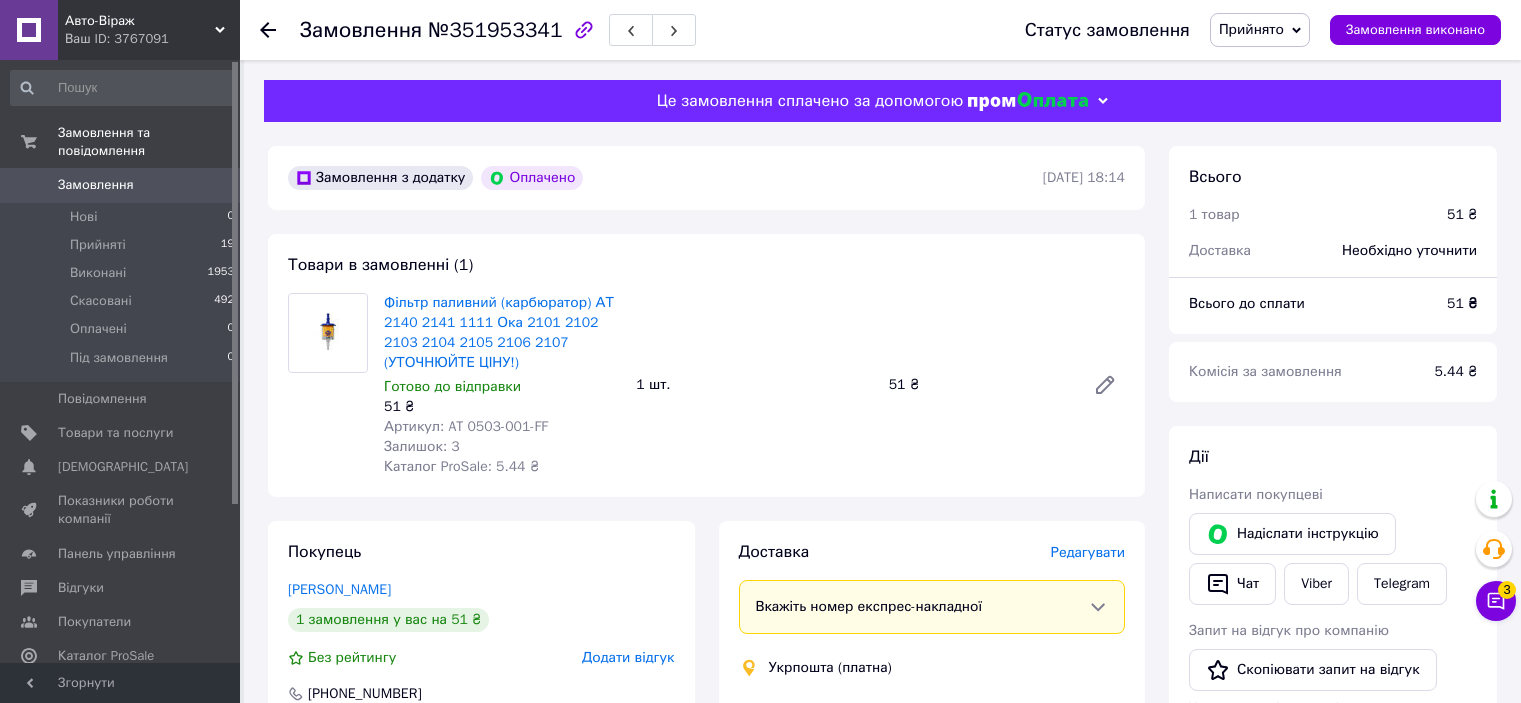 scroll, scrollTop: 500, scrollLeft: 0, axis: vertical 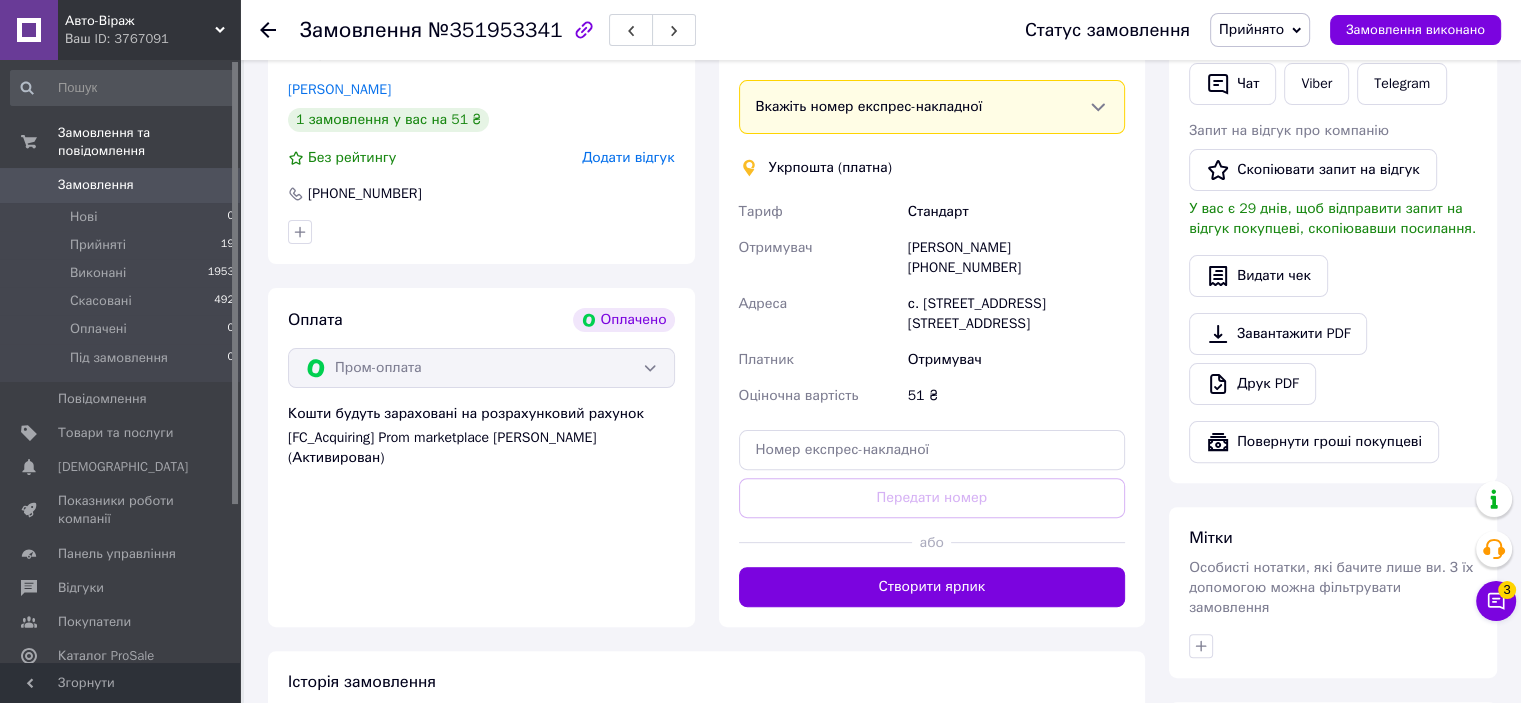 click on "Замовлення 0" at bounding box center (123, 185) 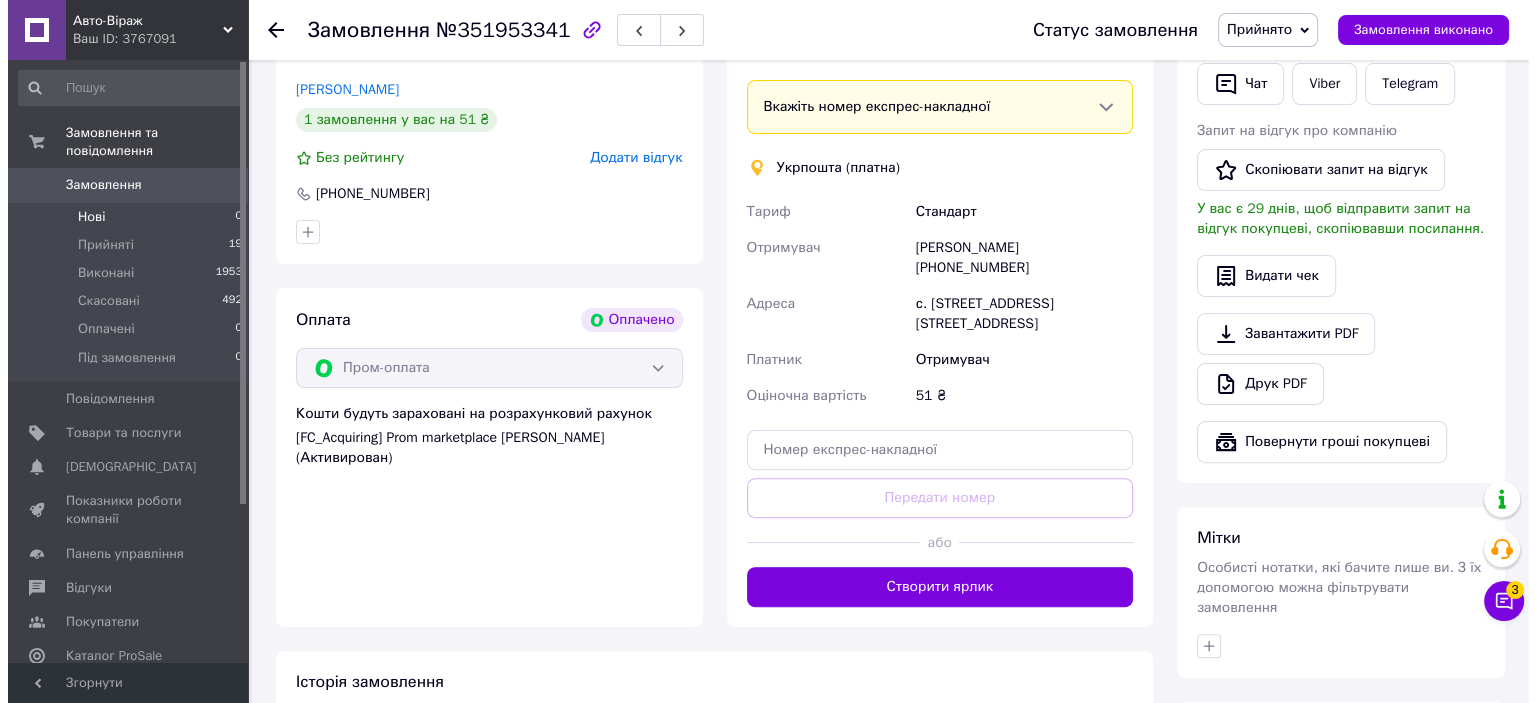 scroll, scrollTop: 0, scrollLeft: 0, axis: both 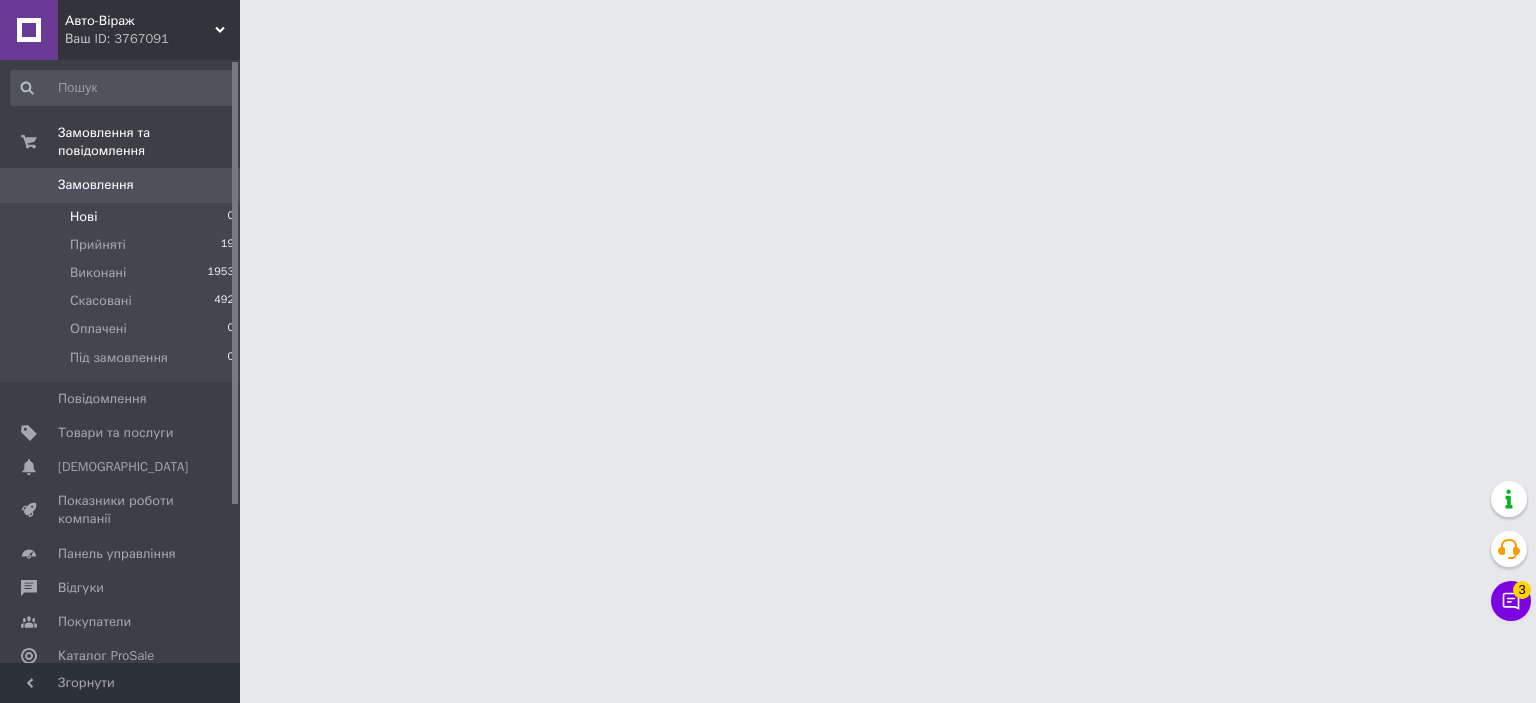 click on "Нові 0" at bounding box center (123, 217) 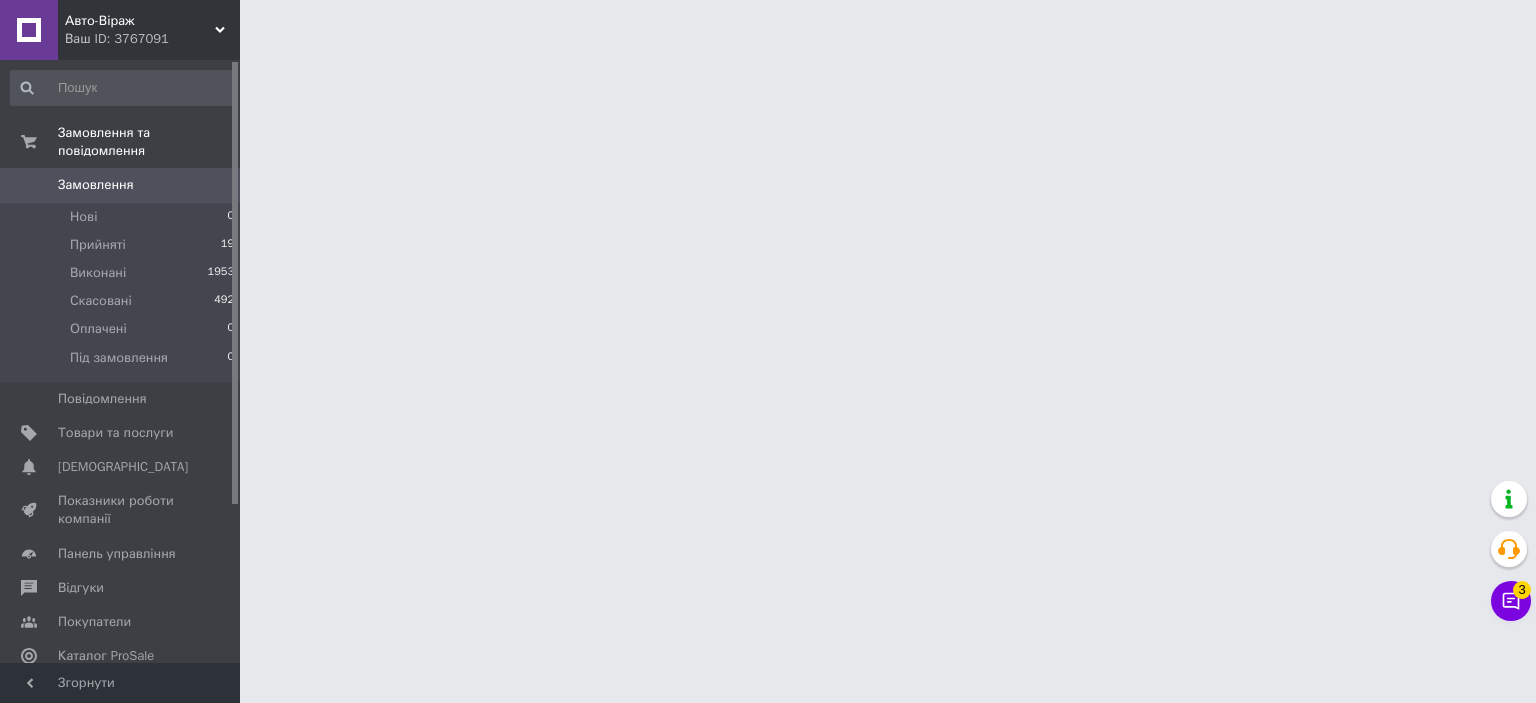 click 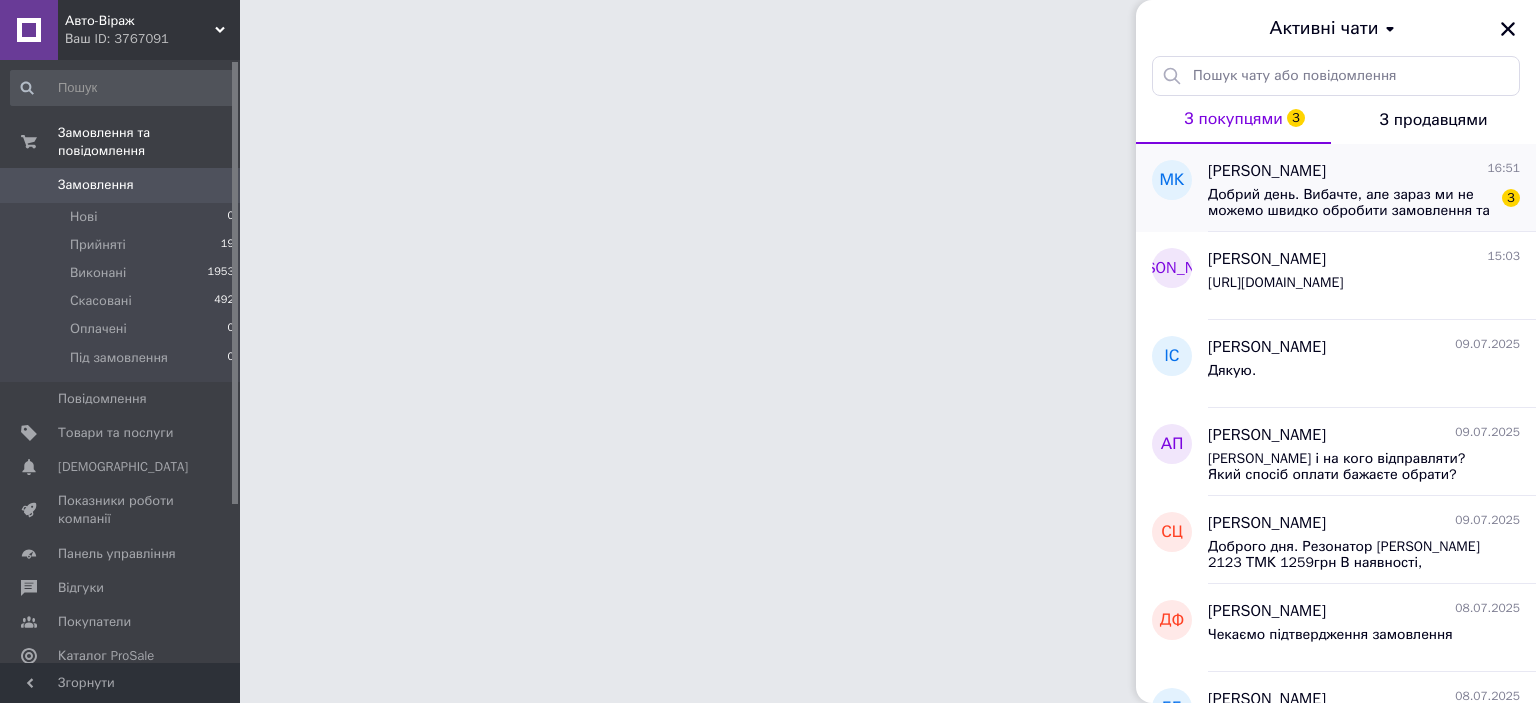 click on "Добрий день. Вибачте, але зараз ми не можемо швидко обробити замовлення та повідомлення, оскільки за графіком роботи вихідний. Ваша заявка буде оброблена в найближчий робочий день." at bounding box center [1350, 203] 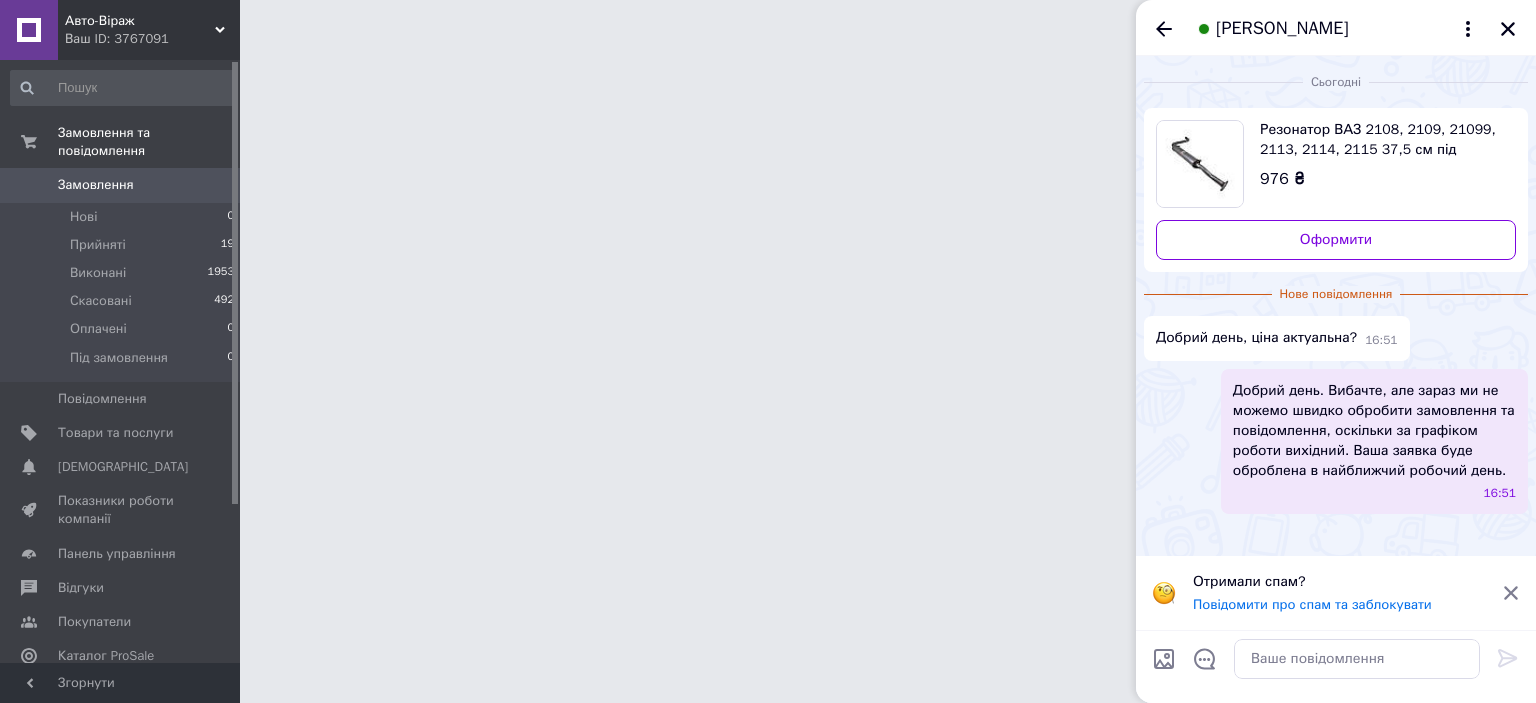 click on "Резонатор ВАЗ 2108, 2109, 21099, 2113, 2114, 2115 37,5 см під каталізатор Тернопіль (ЦІНУ УТОЧНЮЙТЕ!)" at bounding box center (1380, 140) 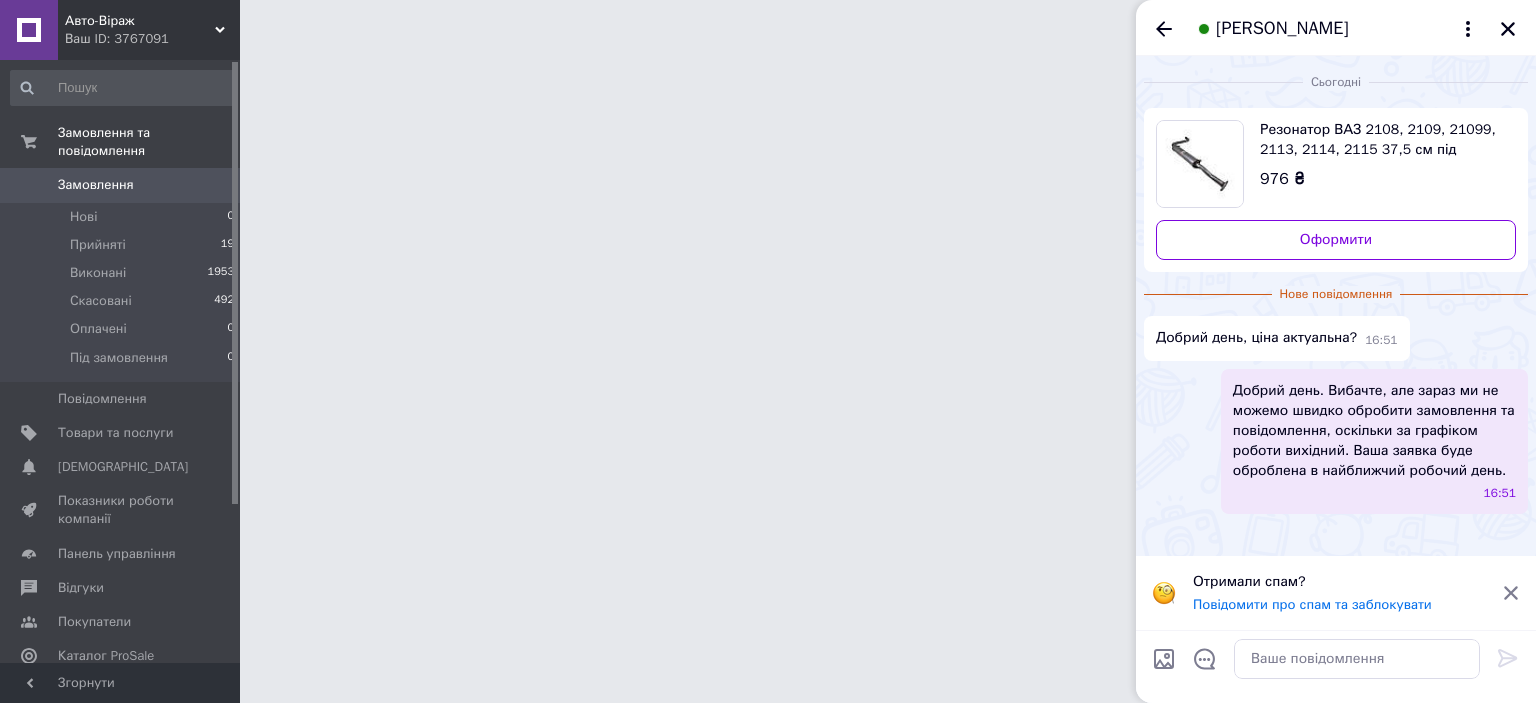 drag, startPoint x: 92, startPoint y: 632, endPoint x: 107, endPoint y: 635, distance: 15.297058 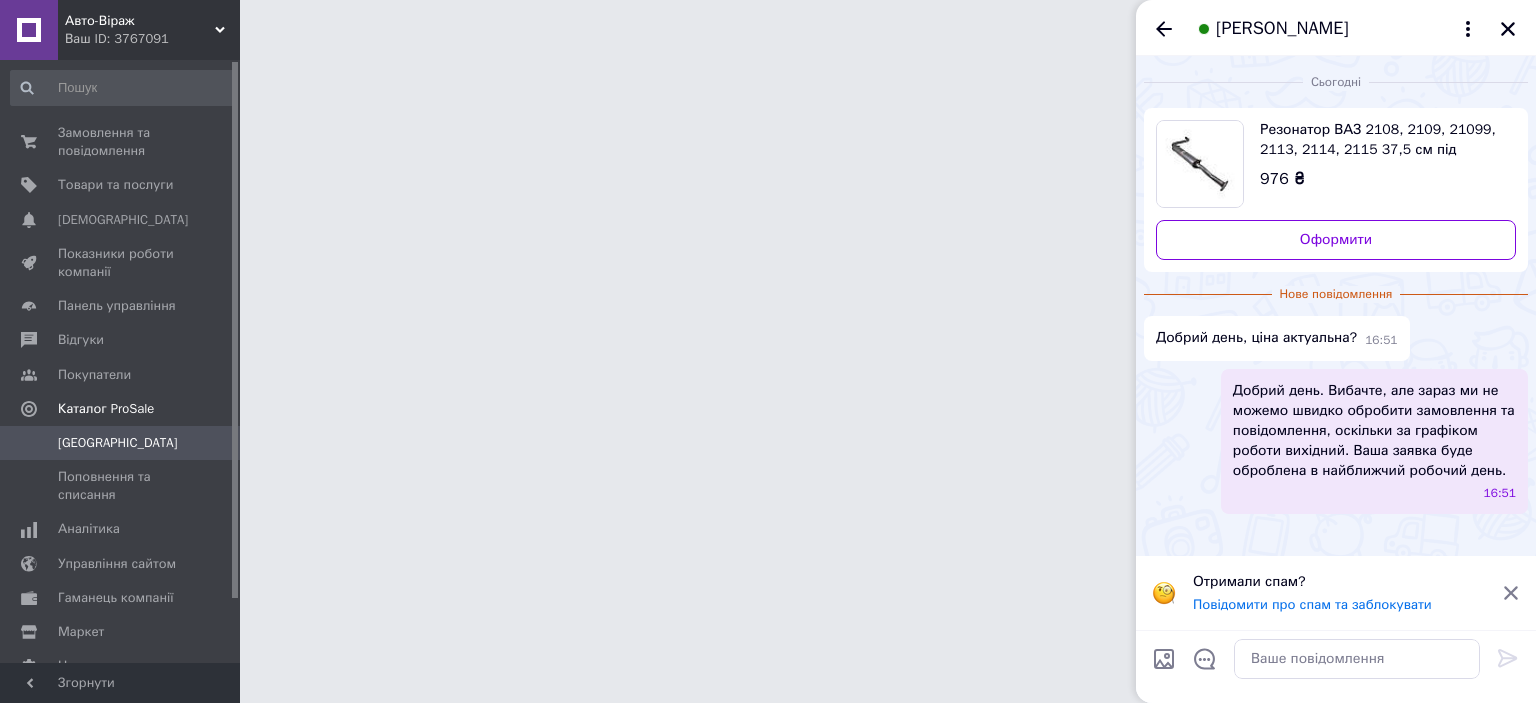 drag, startPoint x: 765, startPoint y: 543, endPoint x: 777, endPoint y: 546, distance: 12.369317 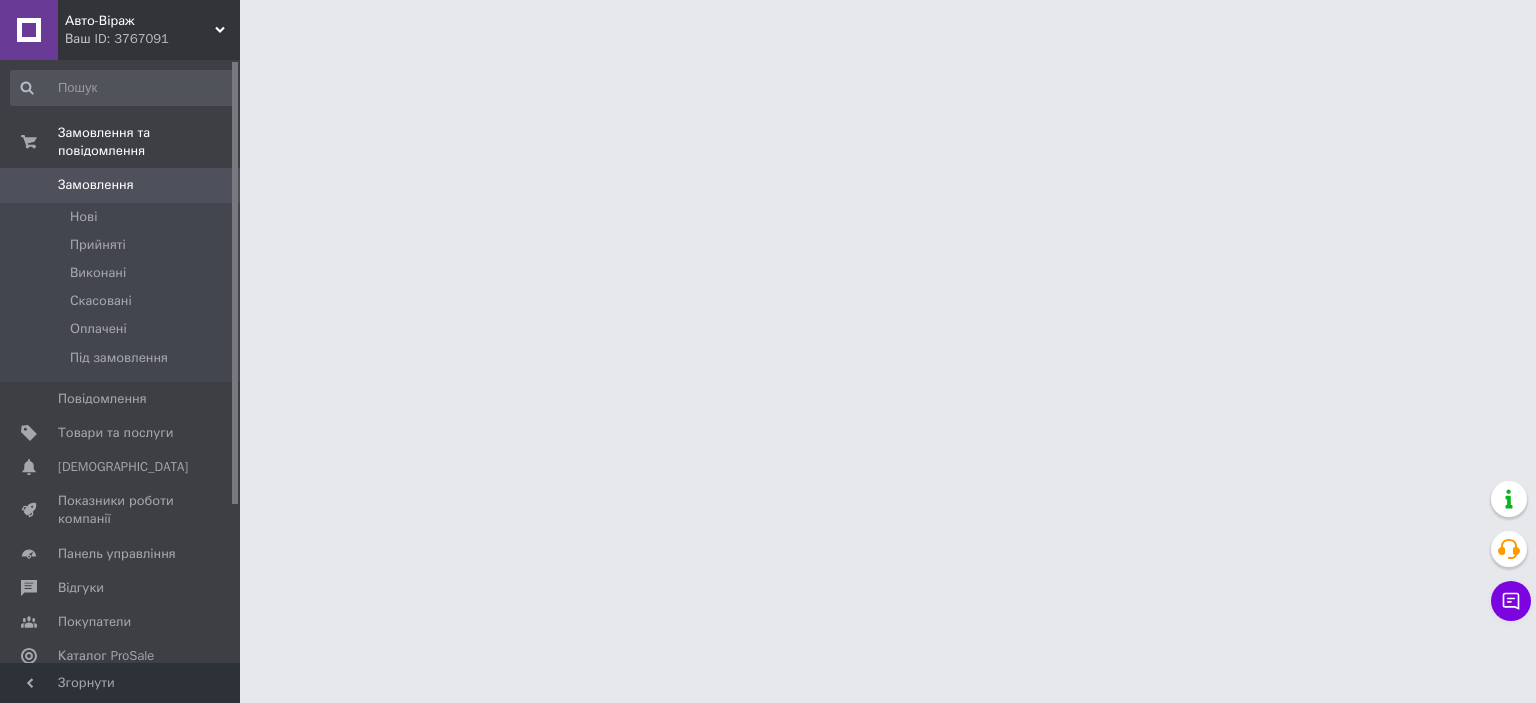 scroll, scrollTop: 0, scrollLeft: 0, axis: both 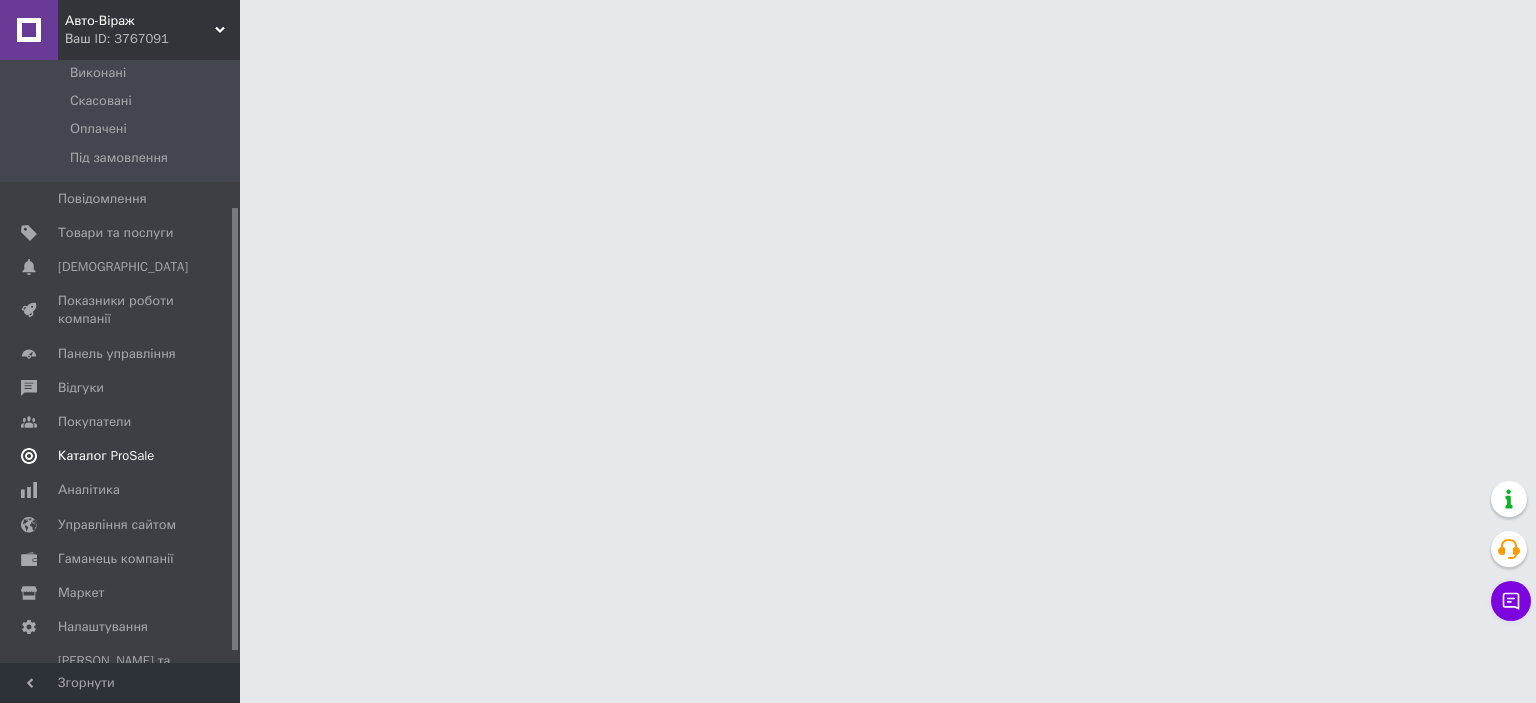 click on "Каталог ProSale" at bounding box center [106, 456] 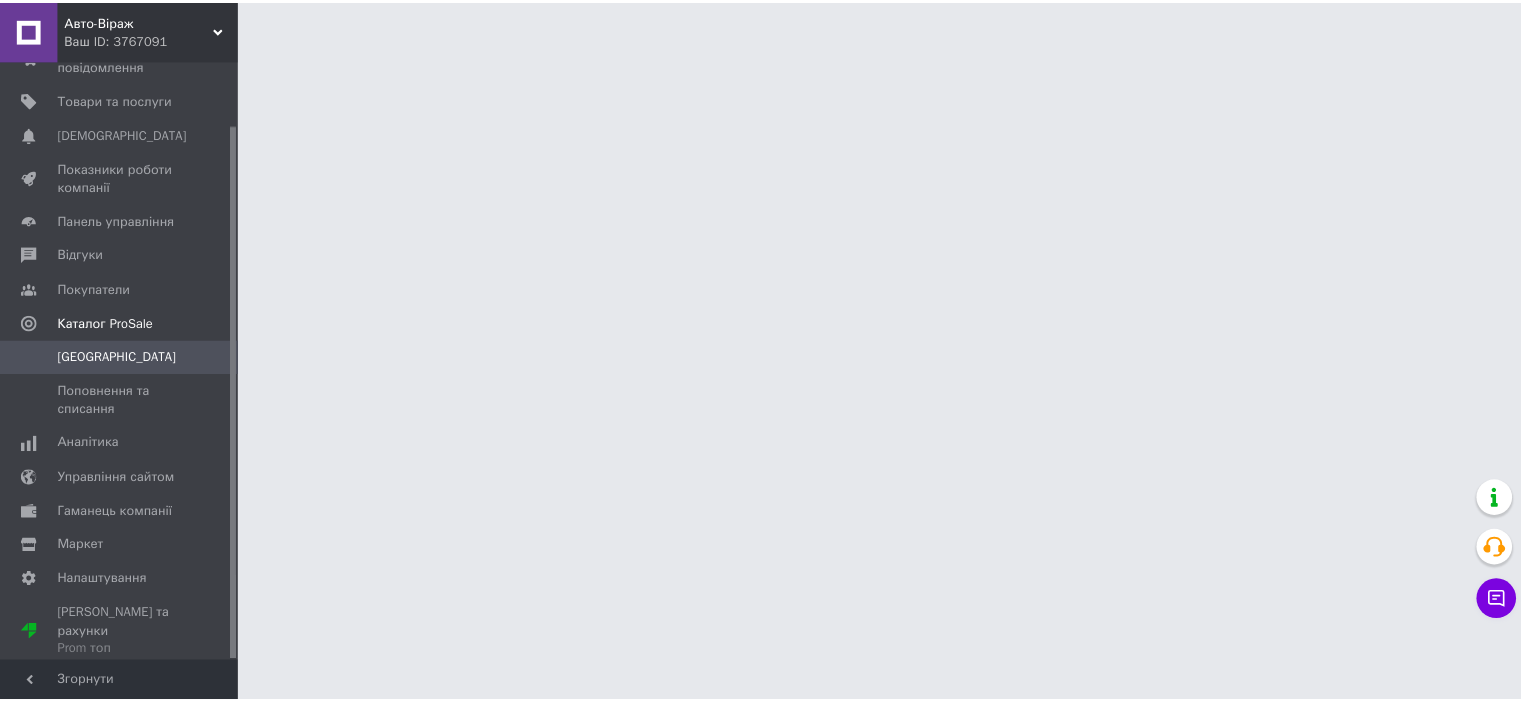 scroll, scrollTop: 72, scrollLeft: 0, axis: vertical 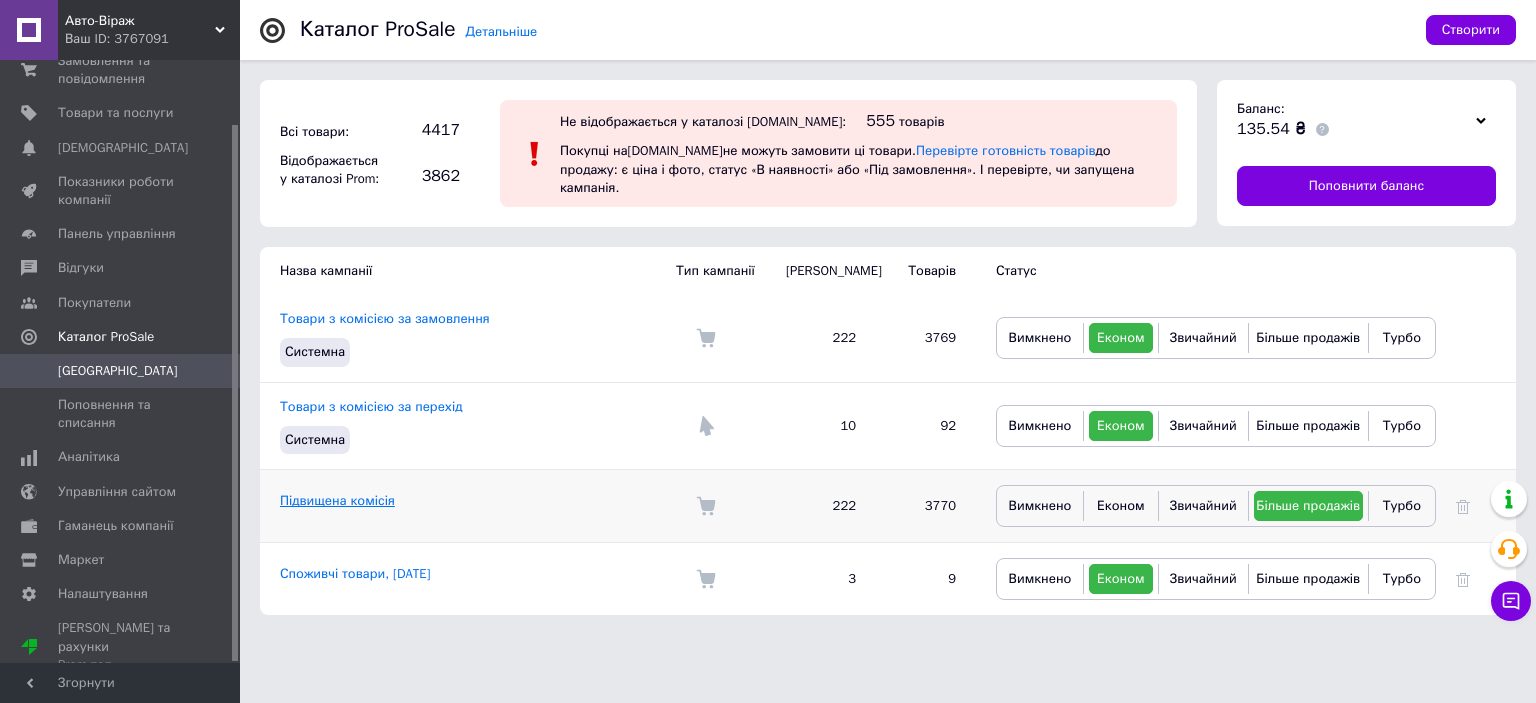 click on "Підвищена комісія" at bounding box center (337, 500) 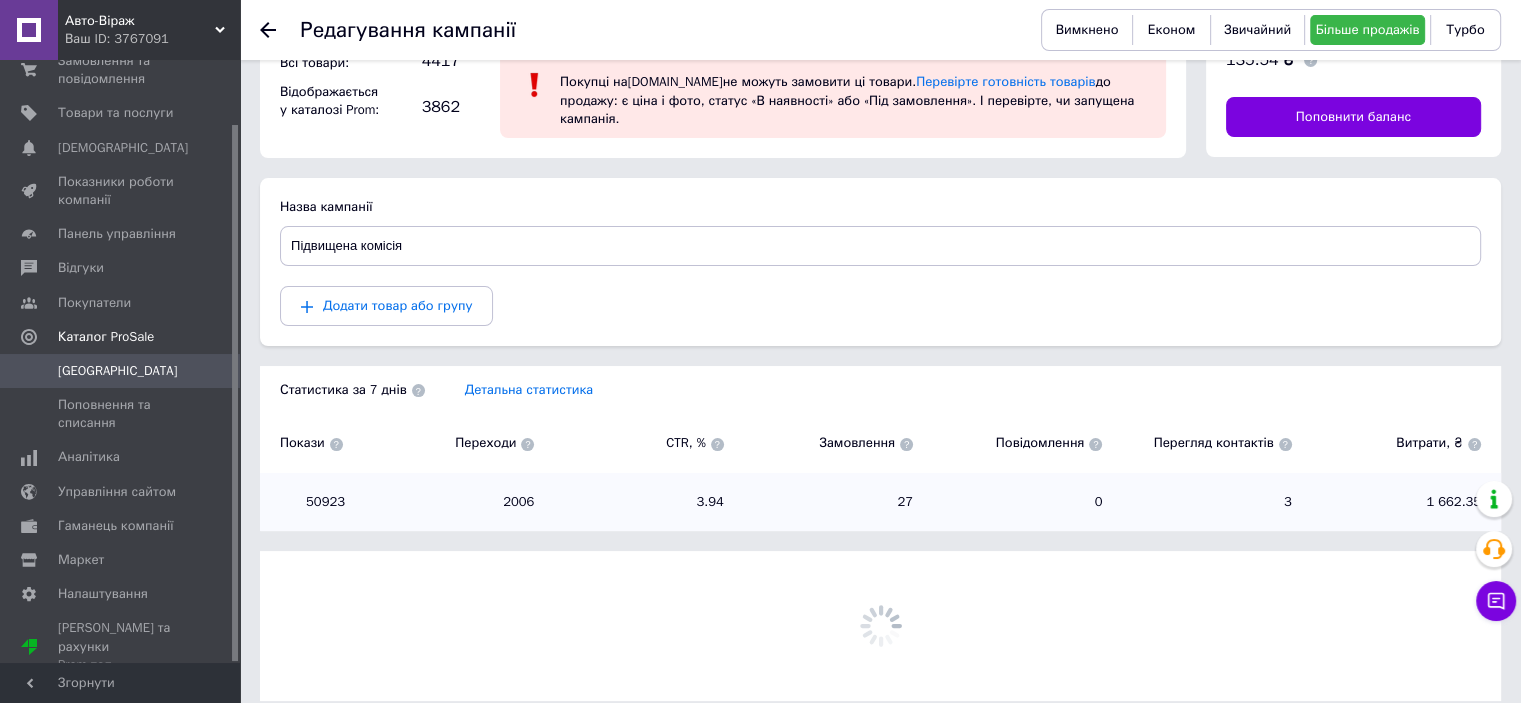 scroll, scrollTop: 135, scrollLeft: 0, axis: vertical 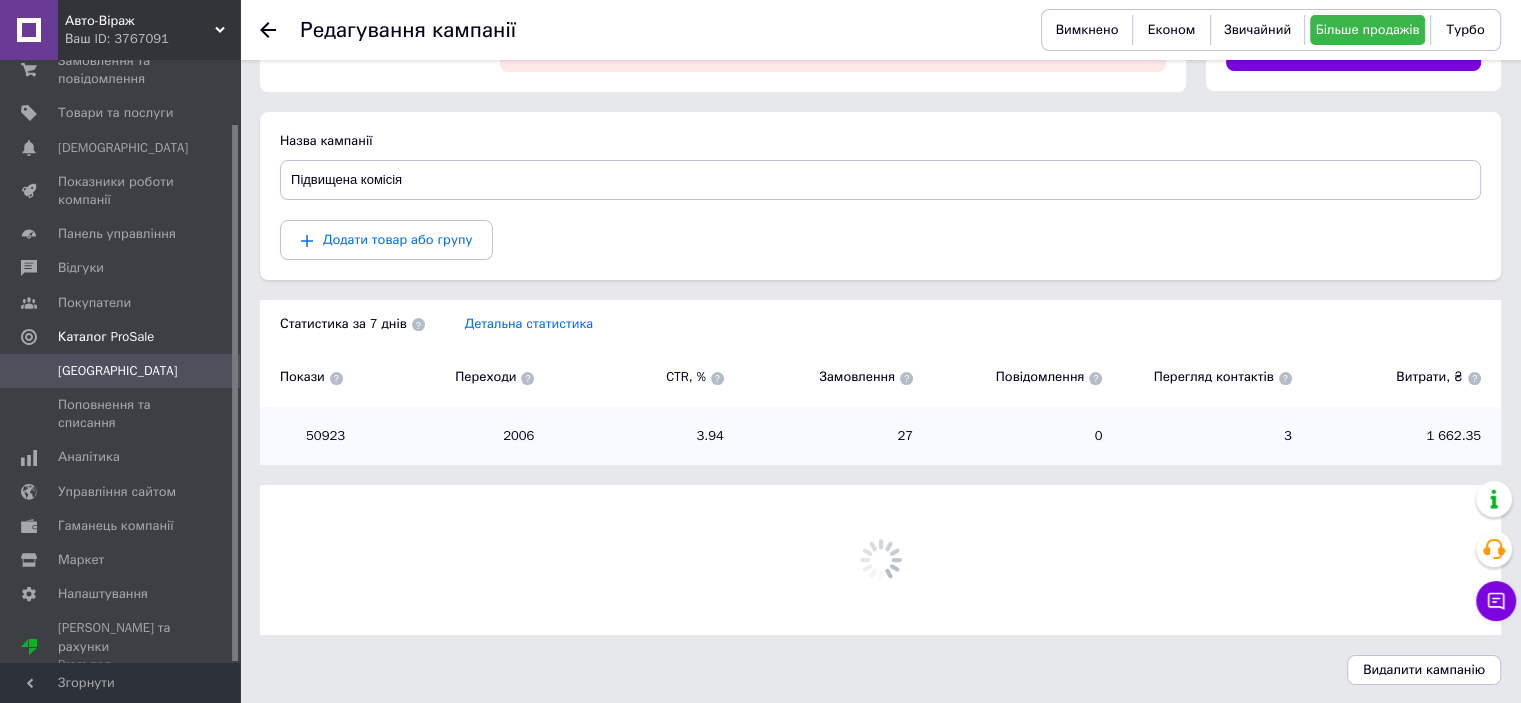 click at bounding box center (880, 560) 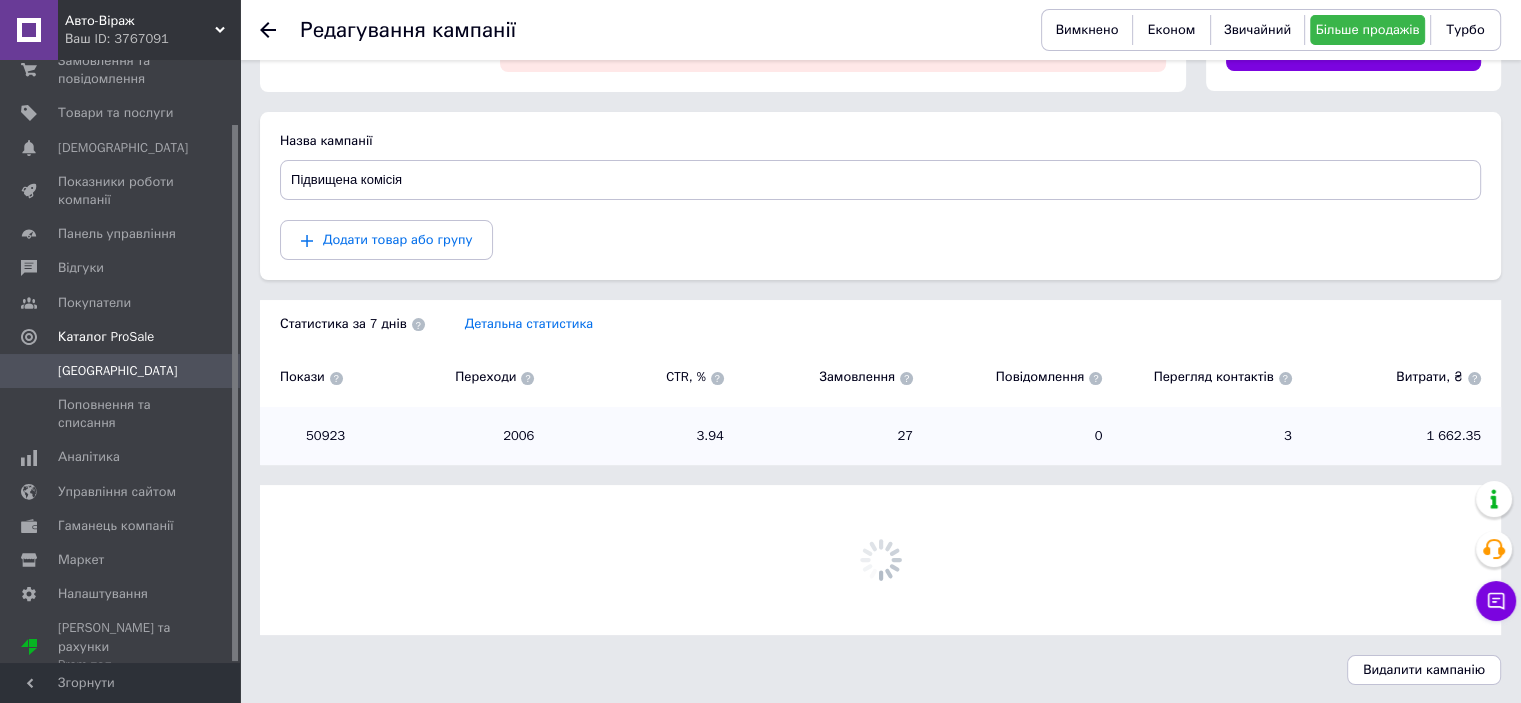 click at bounding box center (880, 560) 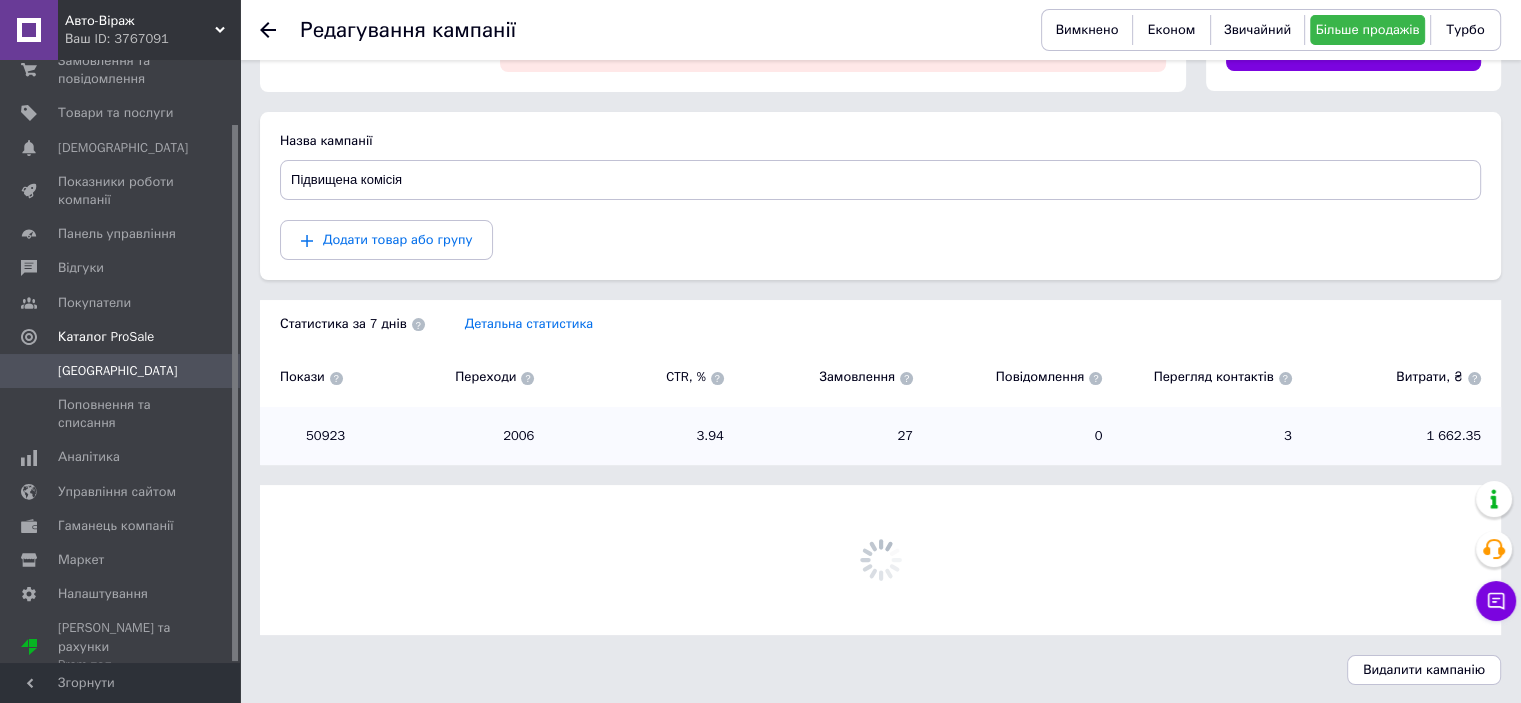 click on "Чат з покупцем" at bounding box center [1496, 601] 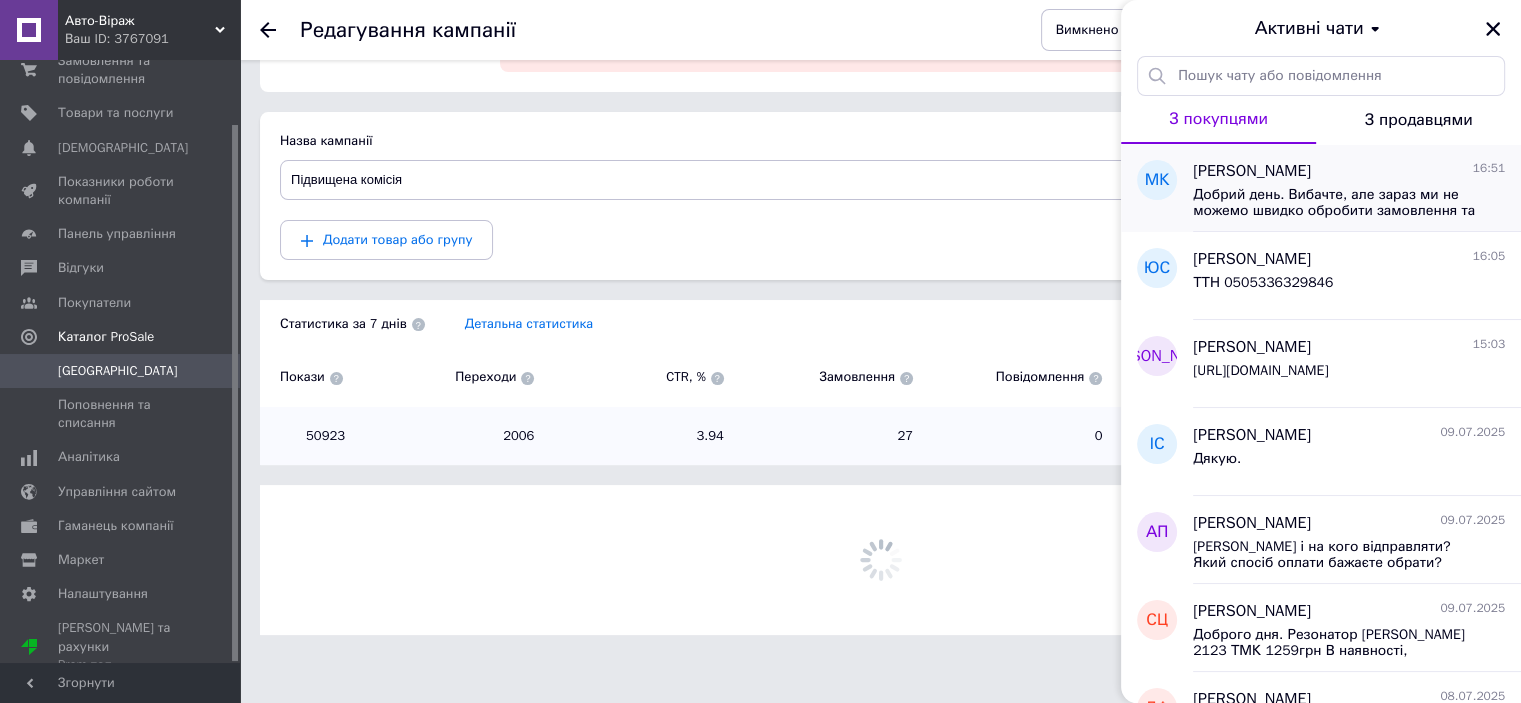 click on "Добрий день. Вибачте, але зараз ми не можемо швидко обробити замовлення та повідомлення, оскільки за графіком роботи вихідний. Ваша заявка буде оброблена в найближчий робочий день." at bounding box center (1335, 203) 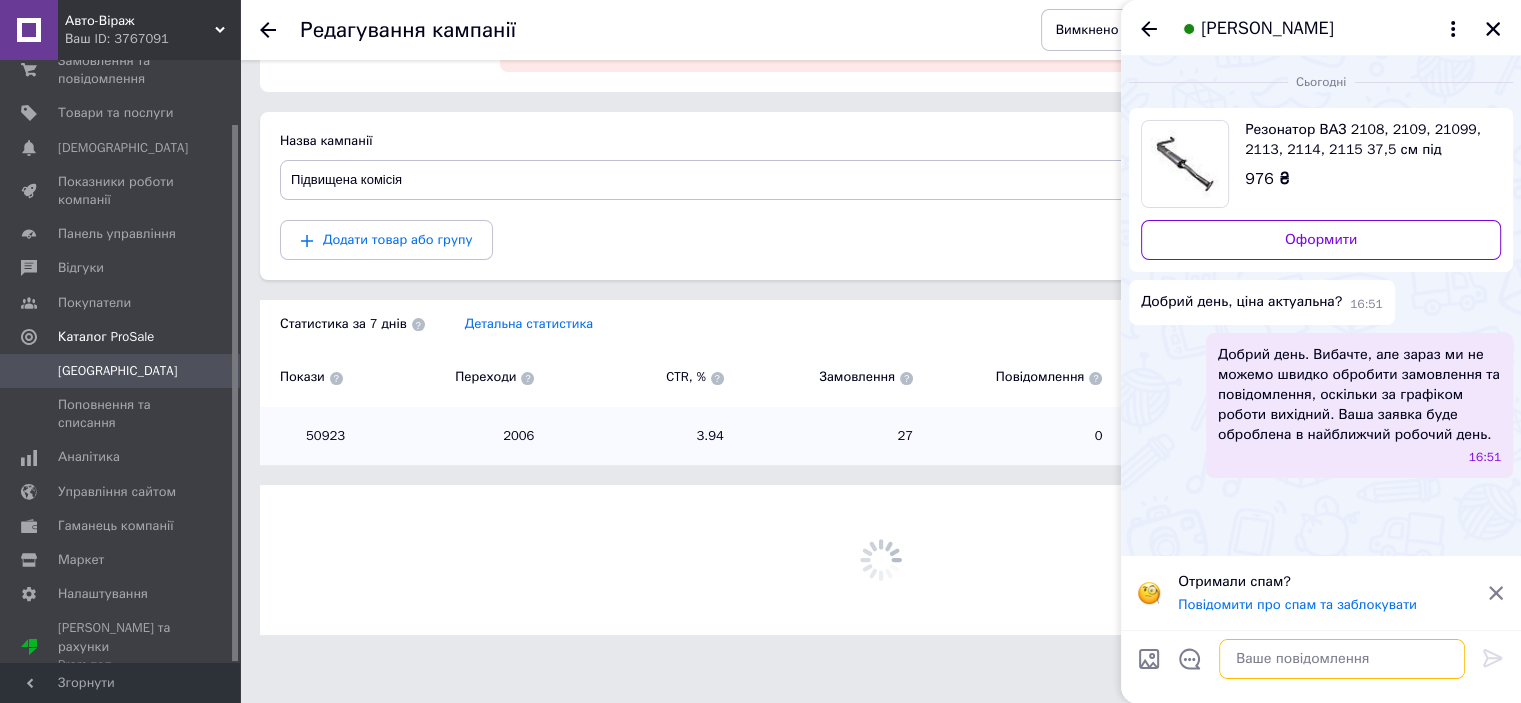 click at bounding box center [1342, 659] 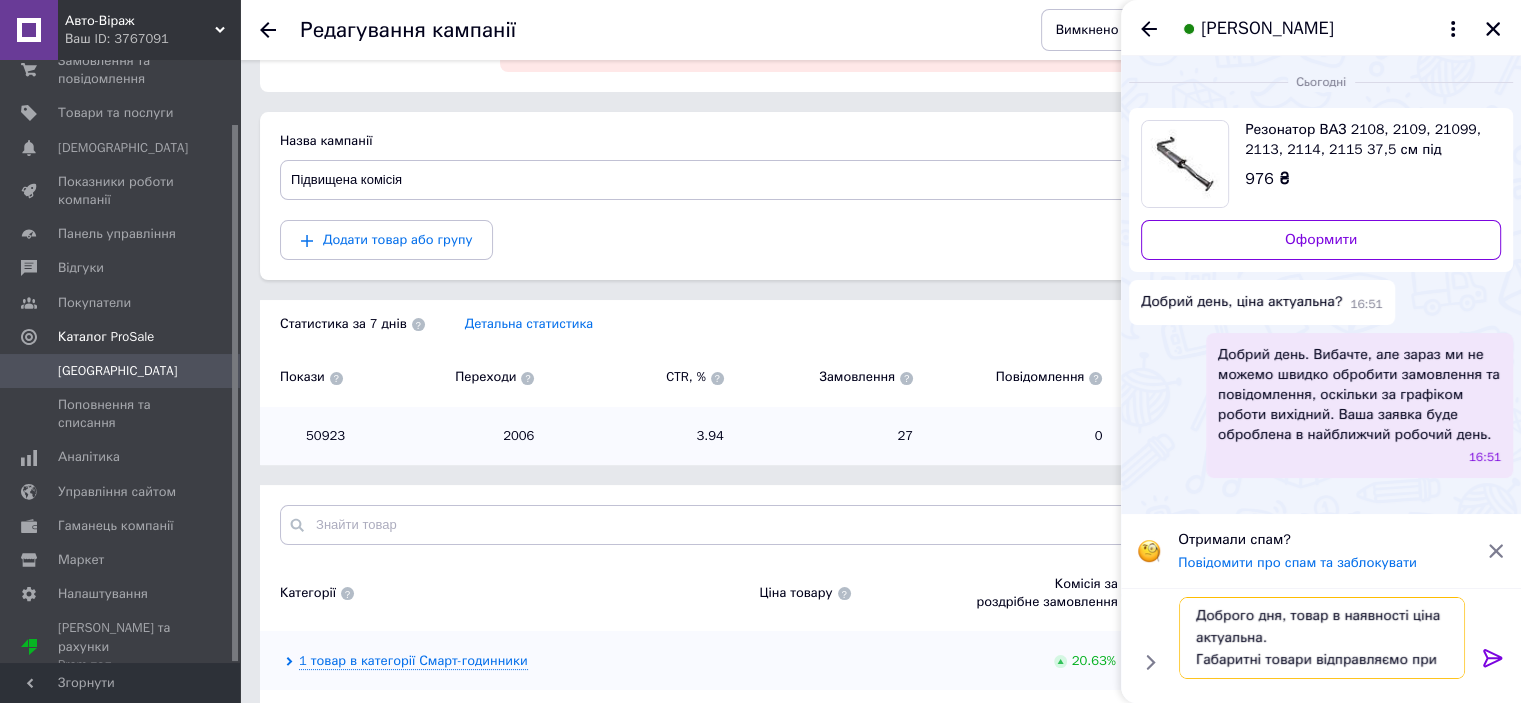 scroll, scrollTop: 13, scrollLeft: 0, axis: vertical 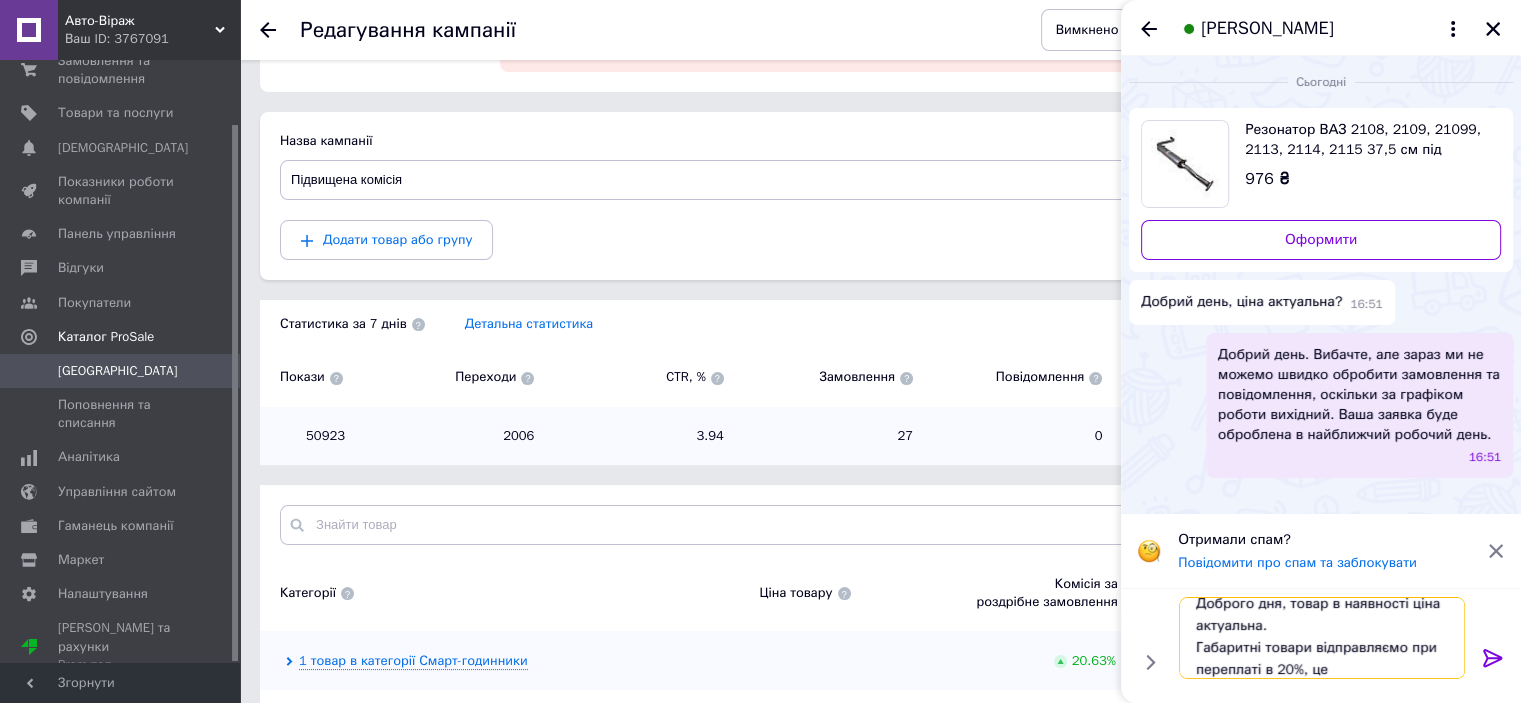 click on "Доброго дня, товар в наявності ціна актуальна.
Габаритні товари відправляємо при переплаті в 20%, це" at bounding box center (1322, 638) 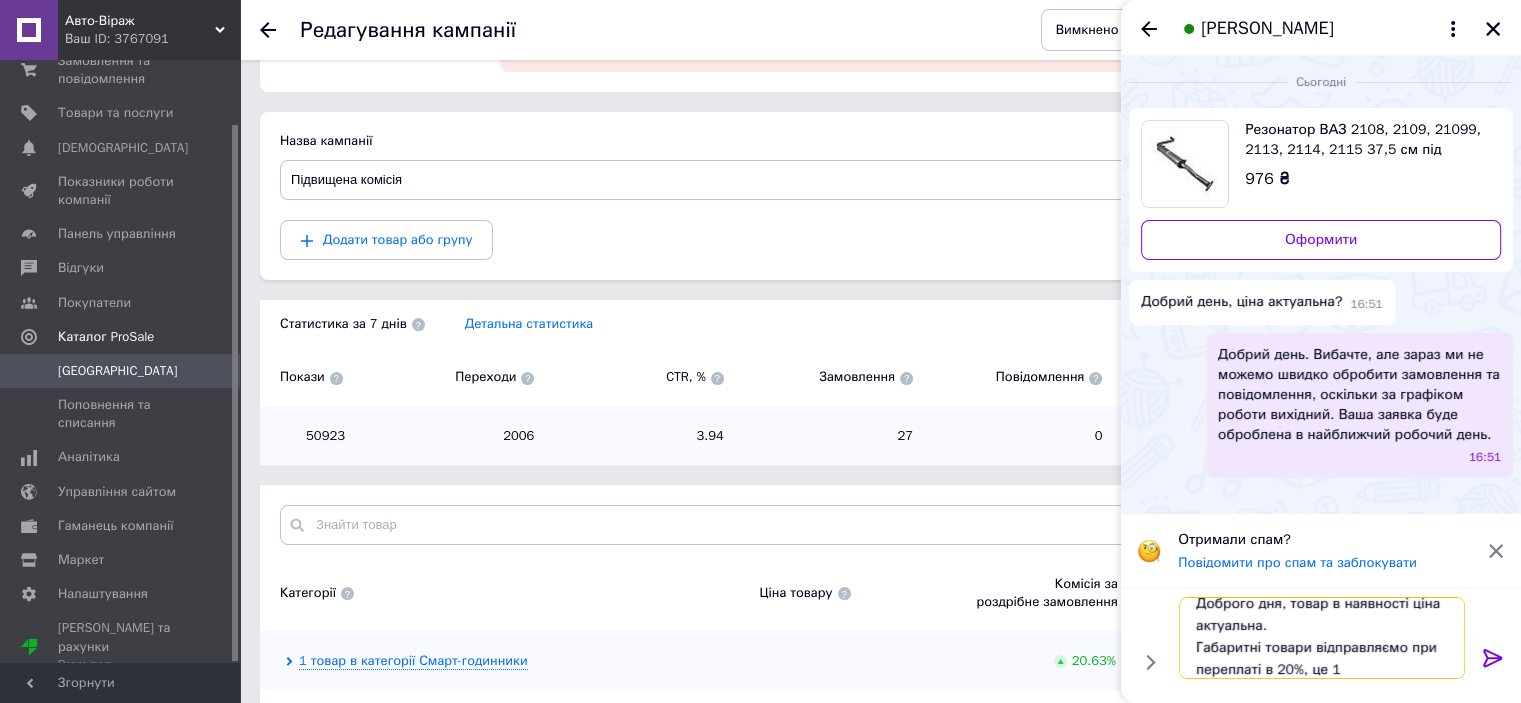 scroll, scrollTop: 1, scrollLeft: 0, axis: vertical 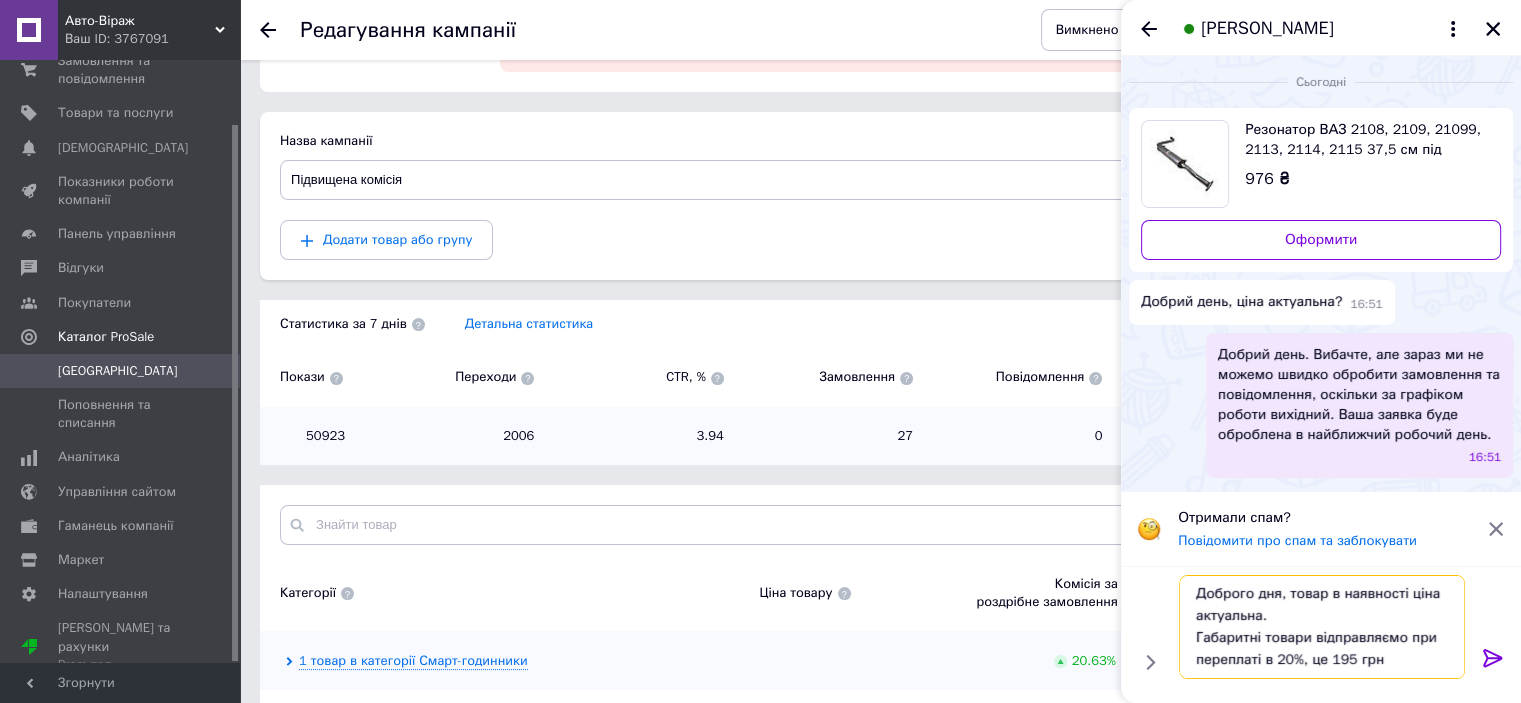 type on "Доброго дня, товар в наявності ціна актуальна.
Габаритні товари відправляємо при переплаті в 20%, це 195 грн" 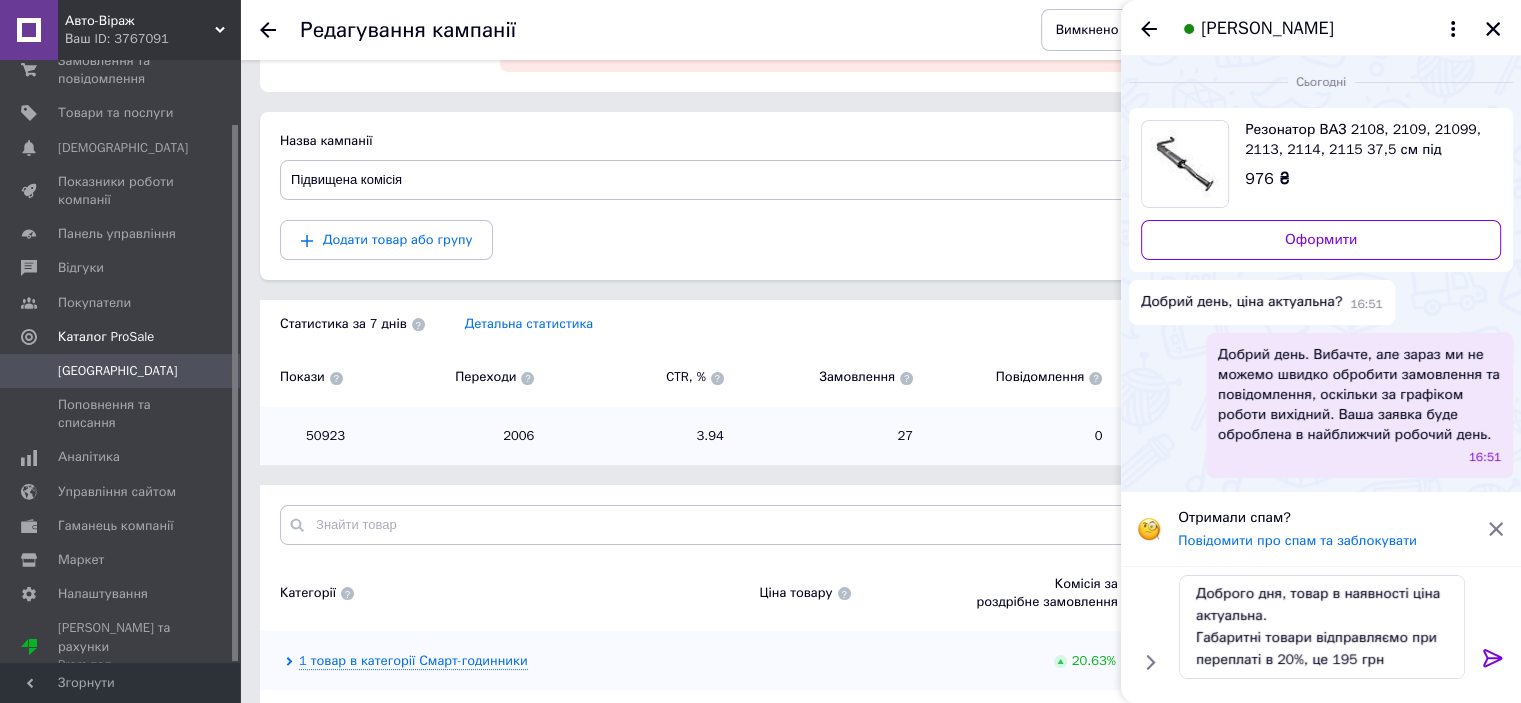 click 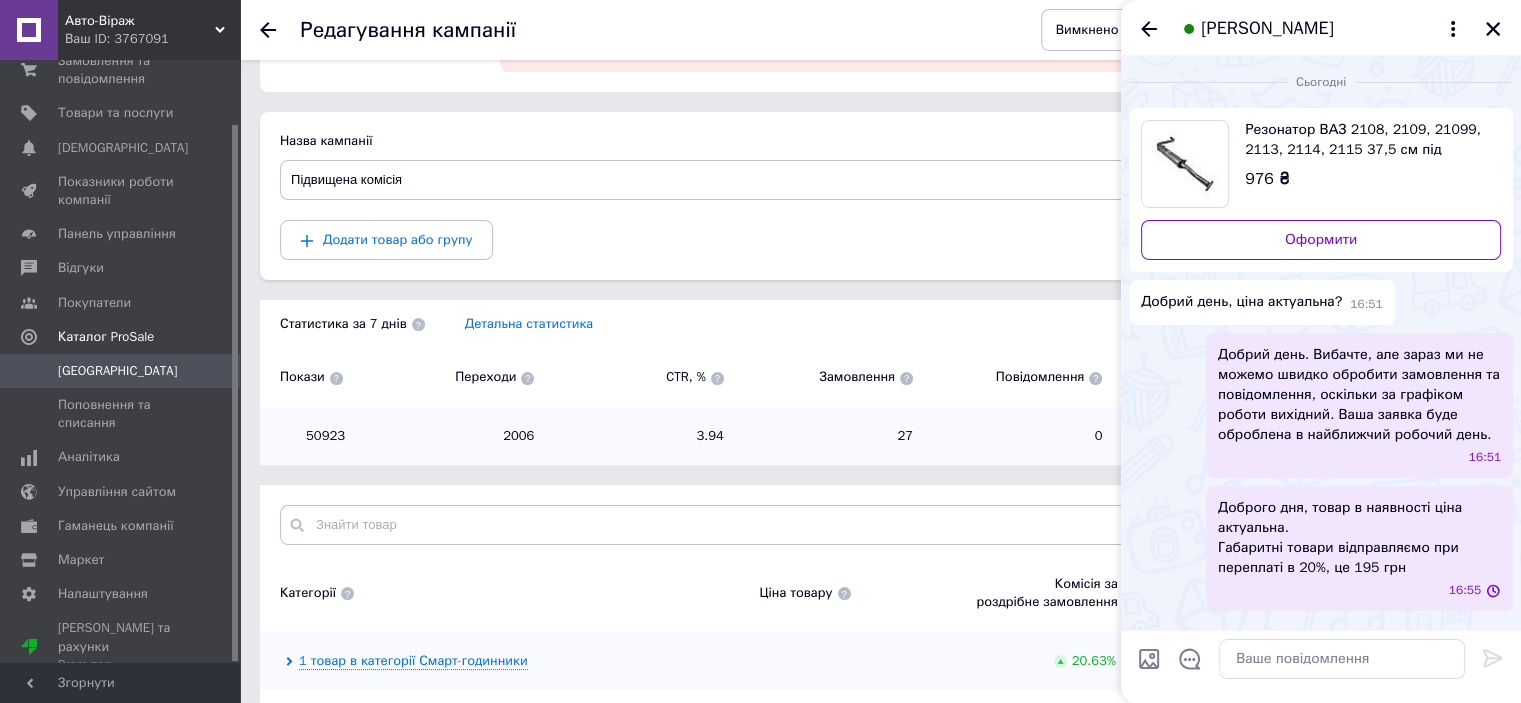 scroll, scrollTop: 0, scrollLeft: 0, axis: both 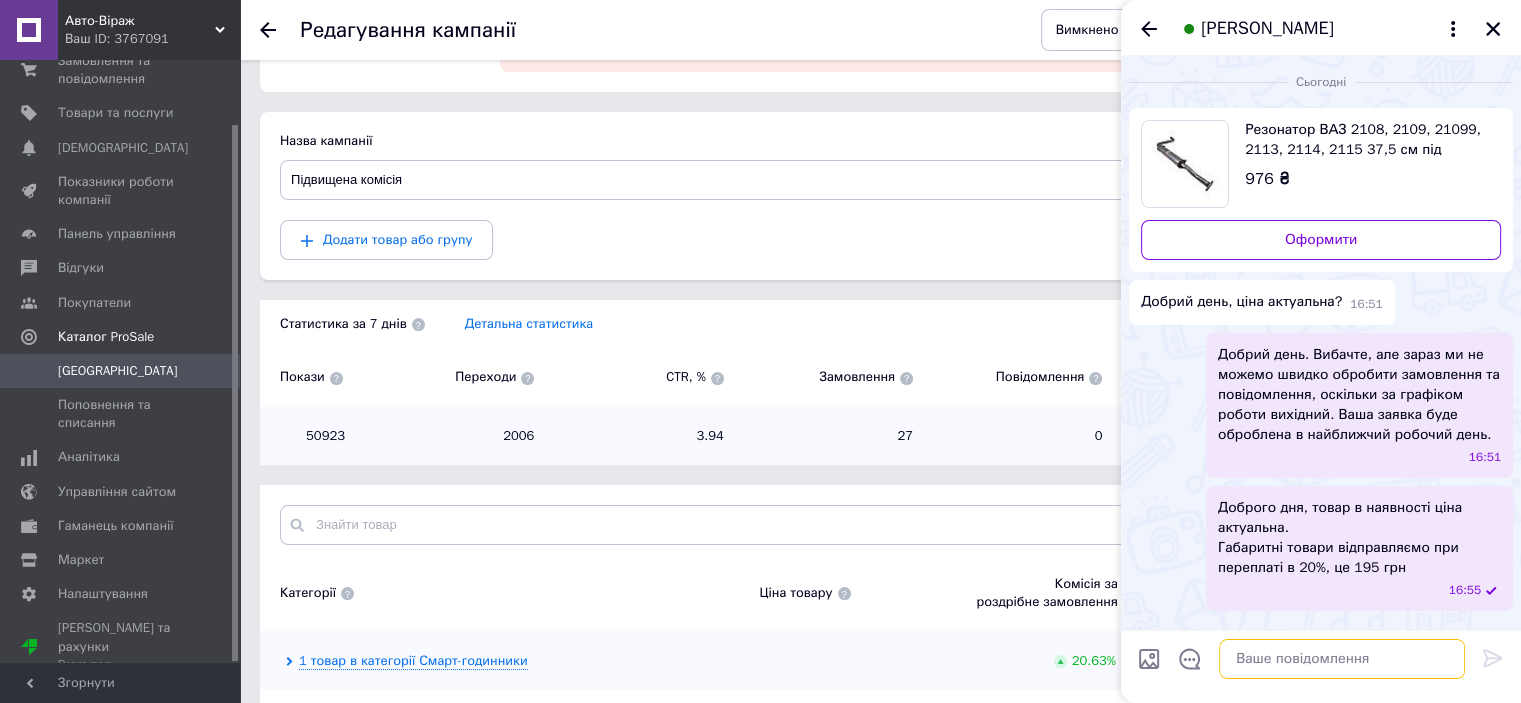 click at bounding box center [1342, 659] 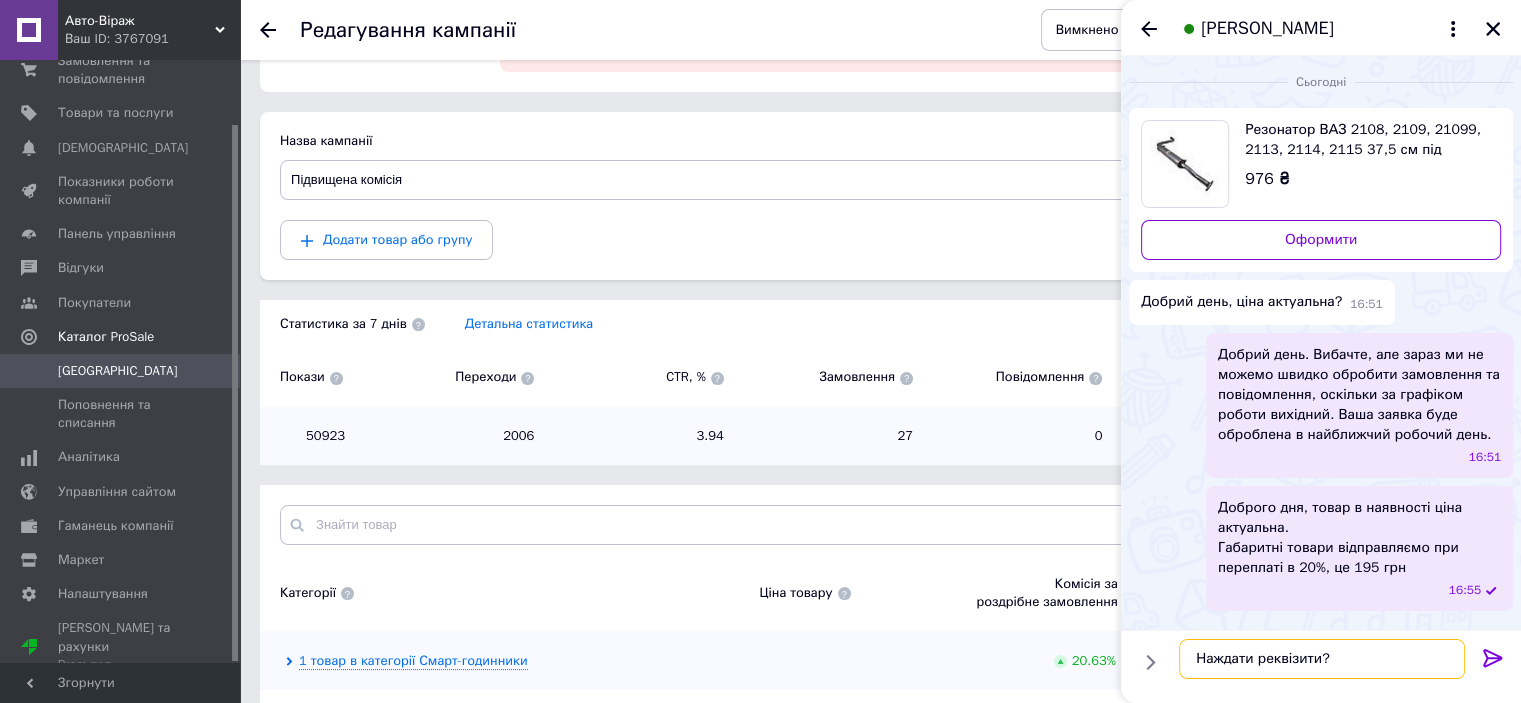 click on "Наждати реквізити?" at bounding box center (1322, 659) 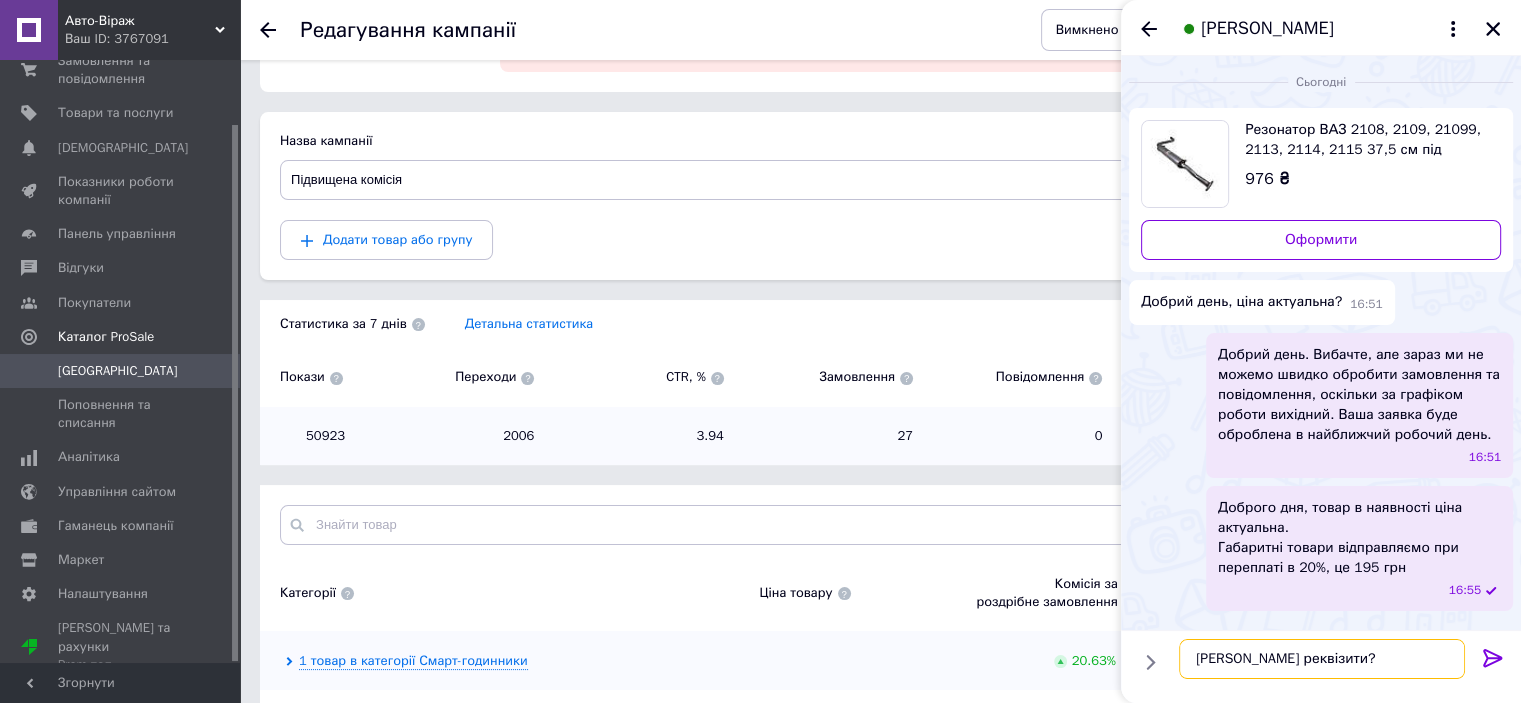 type 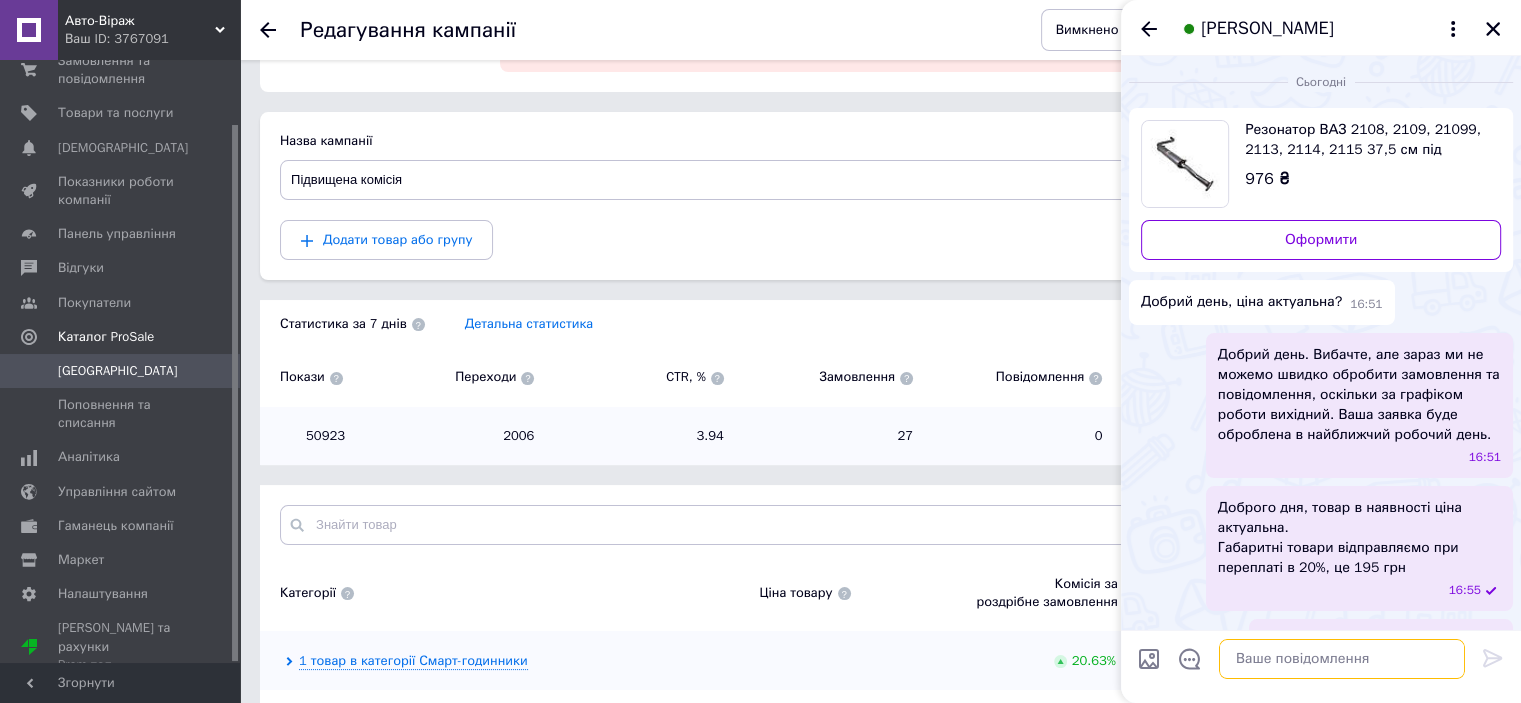 scroll, scrollTop: 42, scrollLeft: 0, axis: vertical 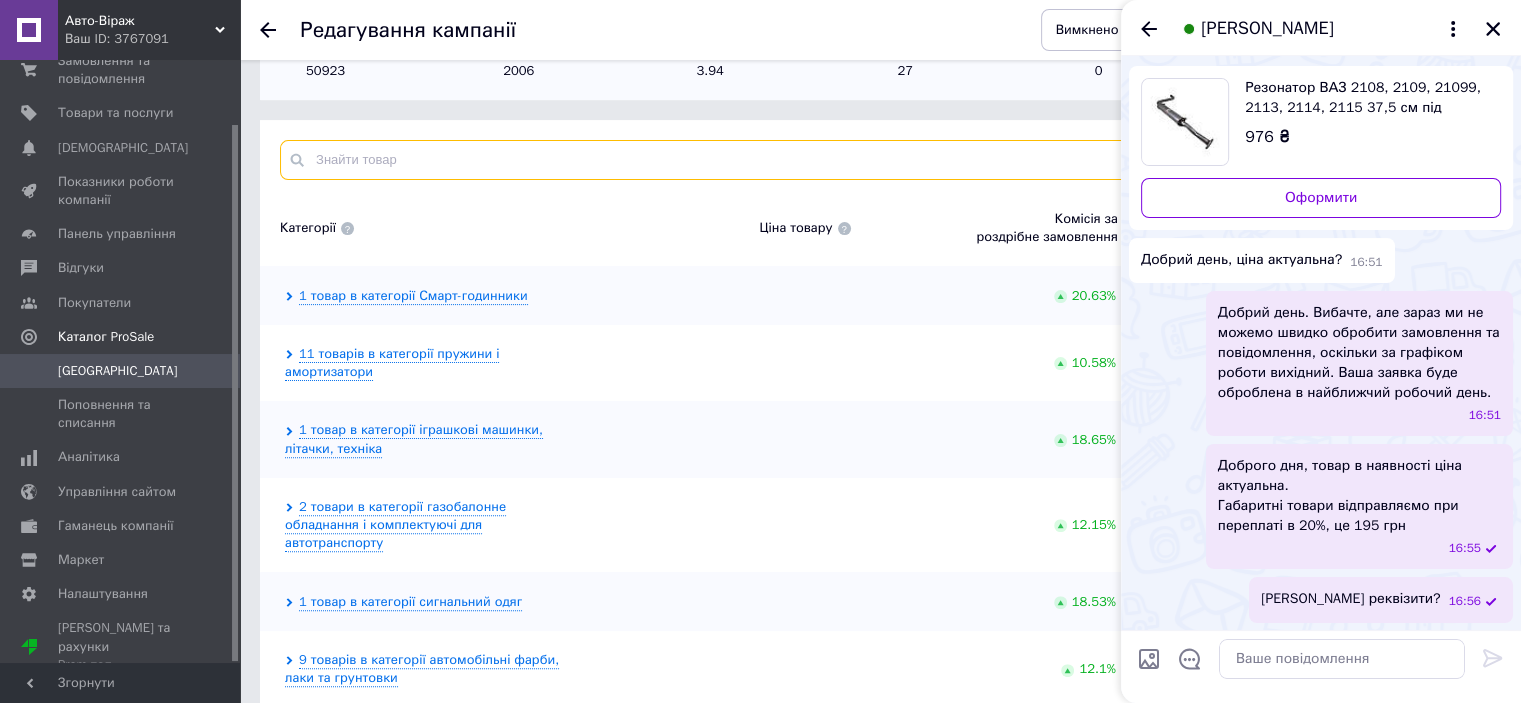 click at bounding box center (880, 160) 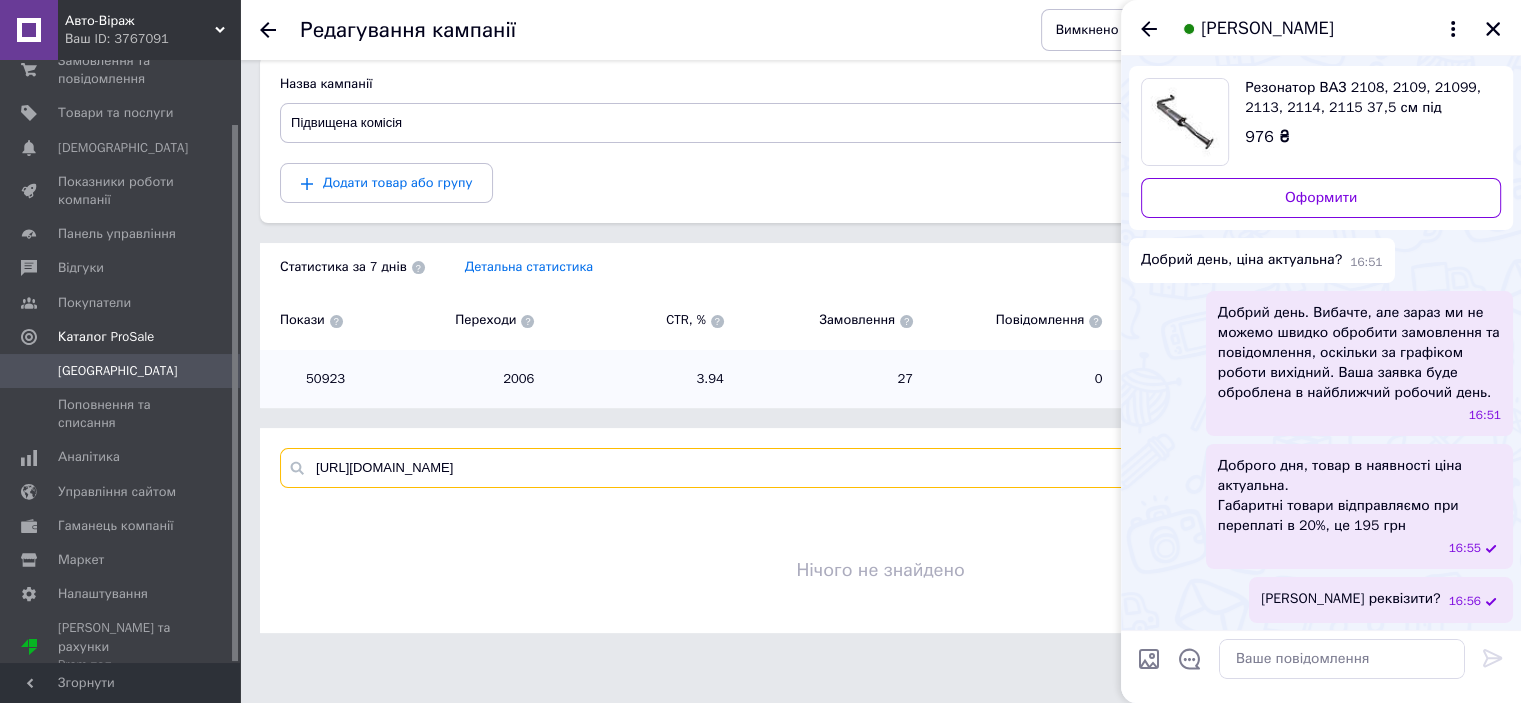 drag, startPoint x: 622, startPoint y: 160, endPoint x: 273, endPoint y: 155, distance: 349.03583 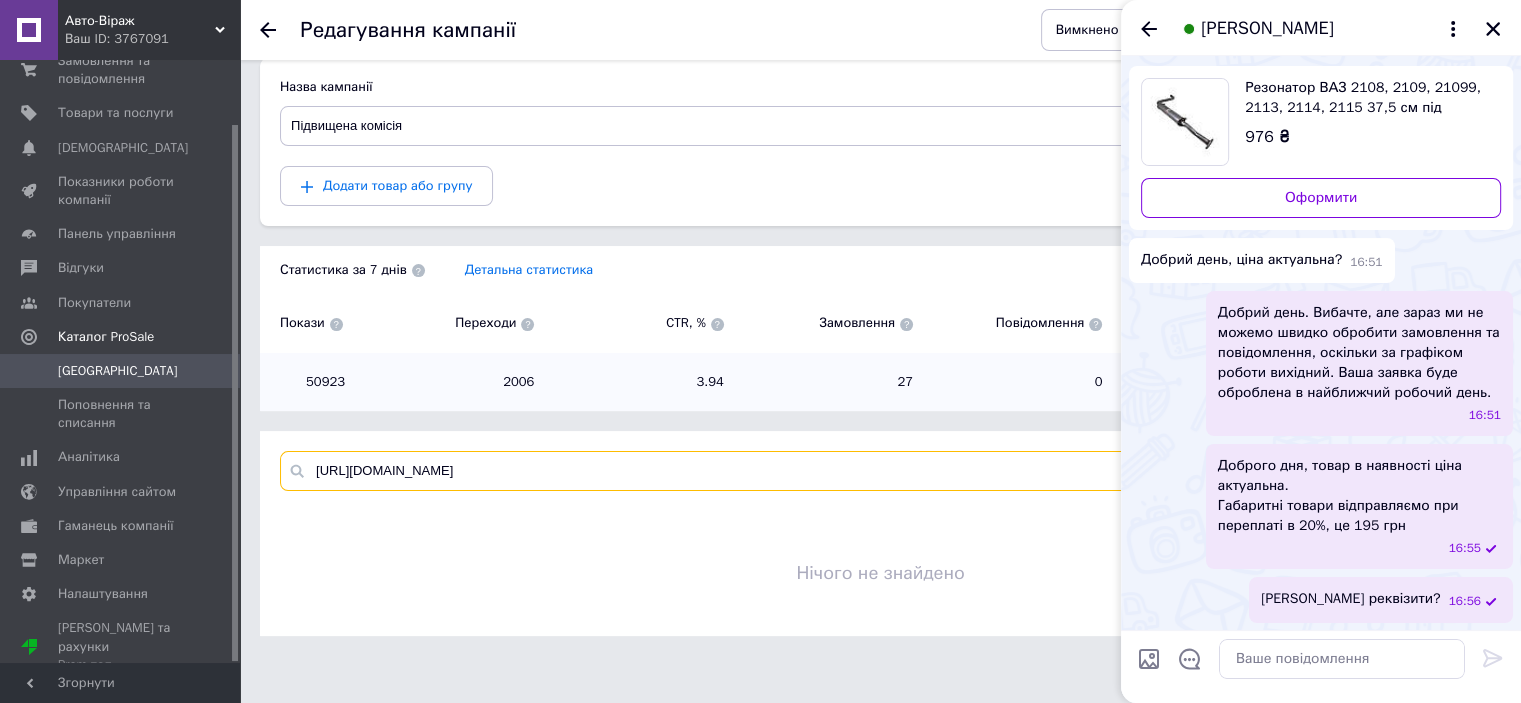 type 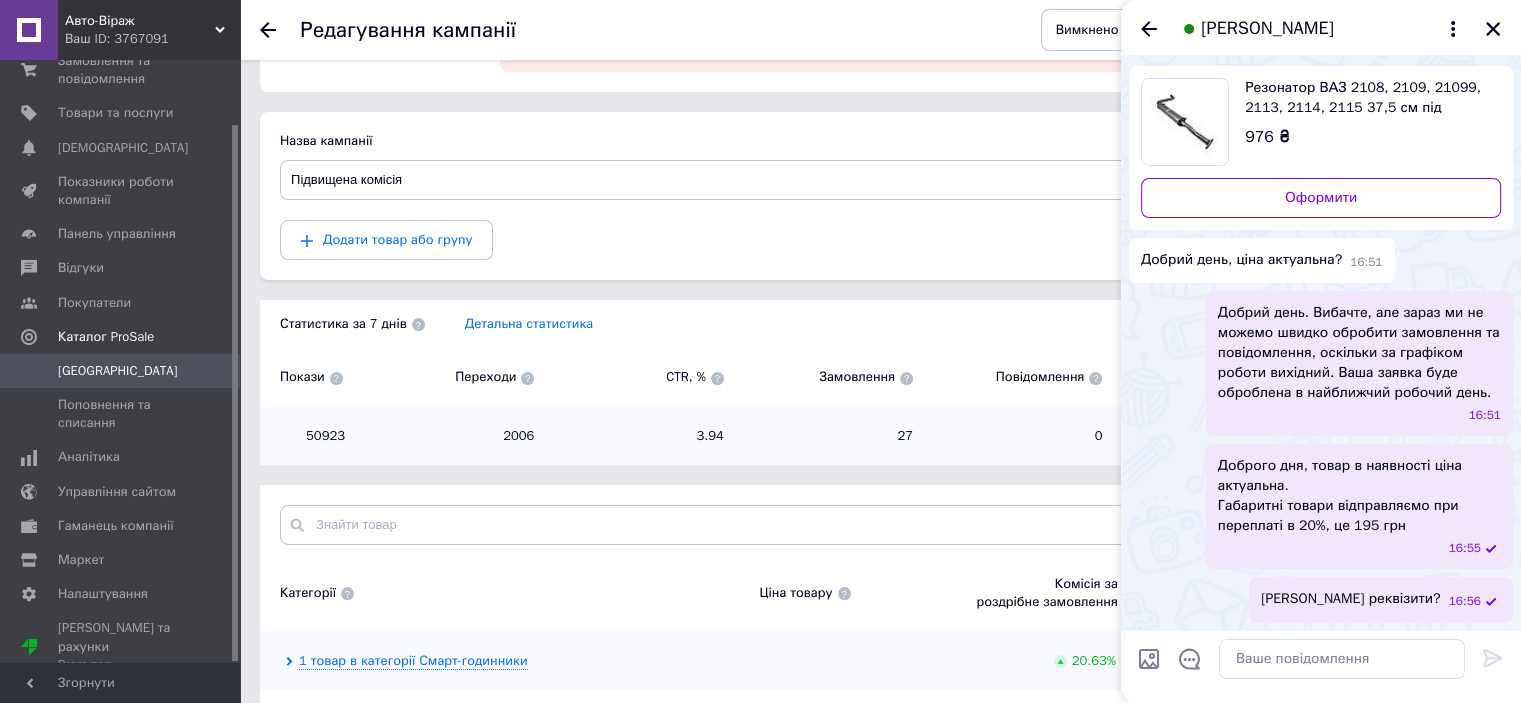 scroll, scrollTop: 189, scrollLeft: 0, axis: vertical 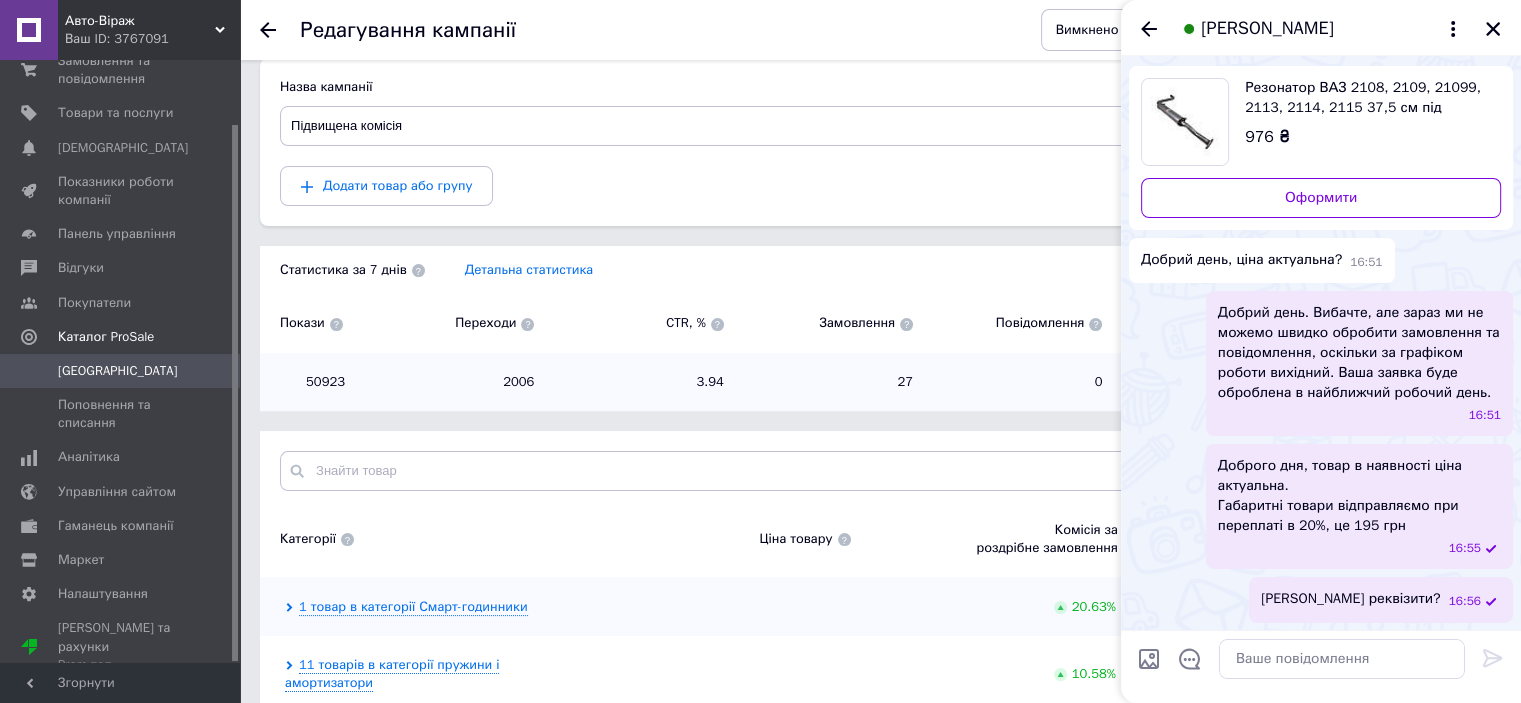 click 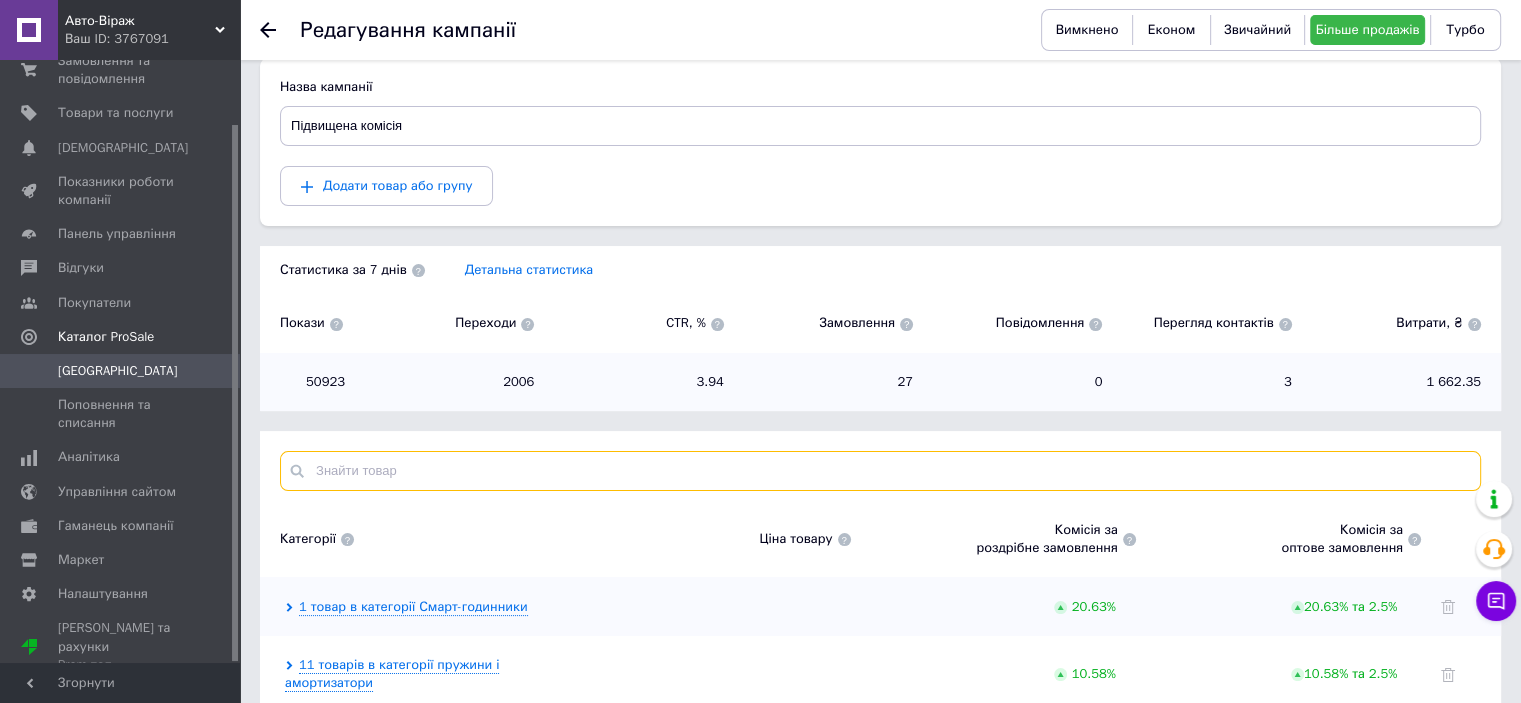 click at bounding box center [880, 471] 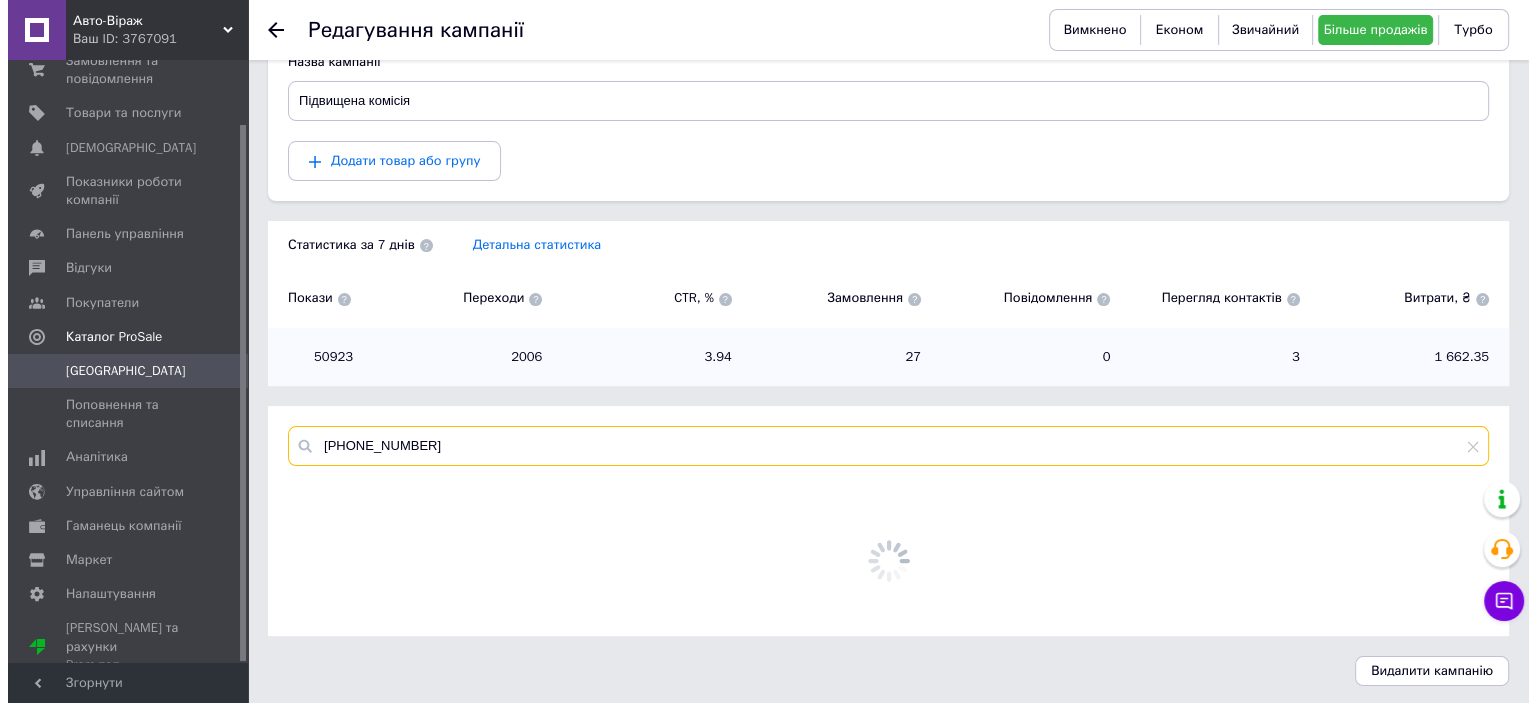 scroll, scrollTop: 360, scrollLeft: 0, axis: vertical 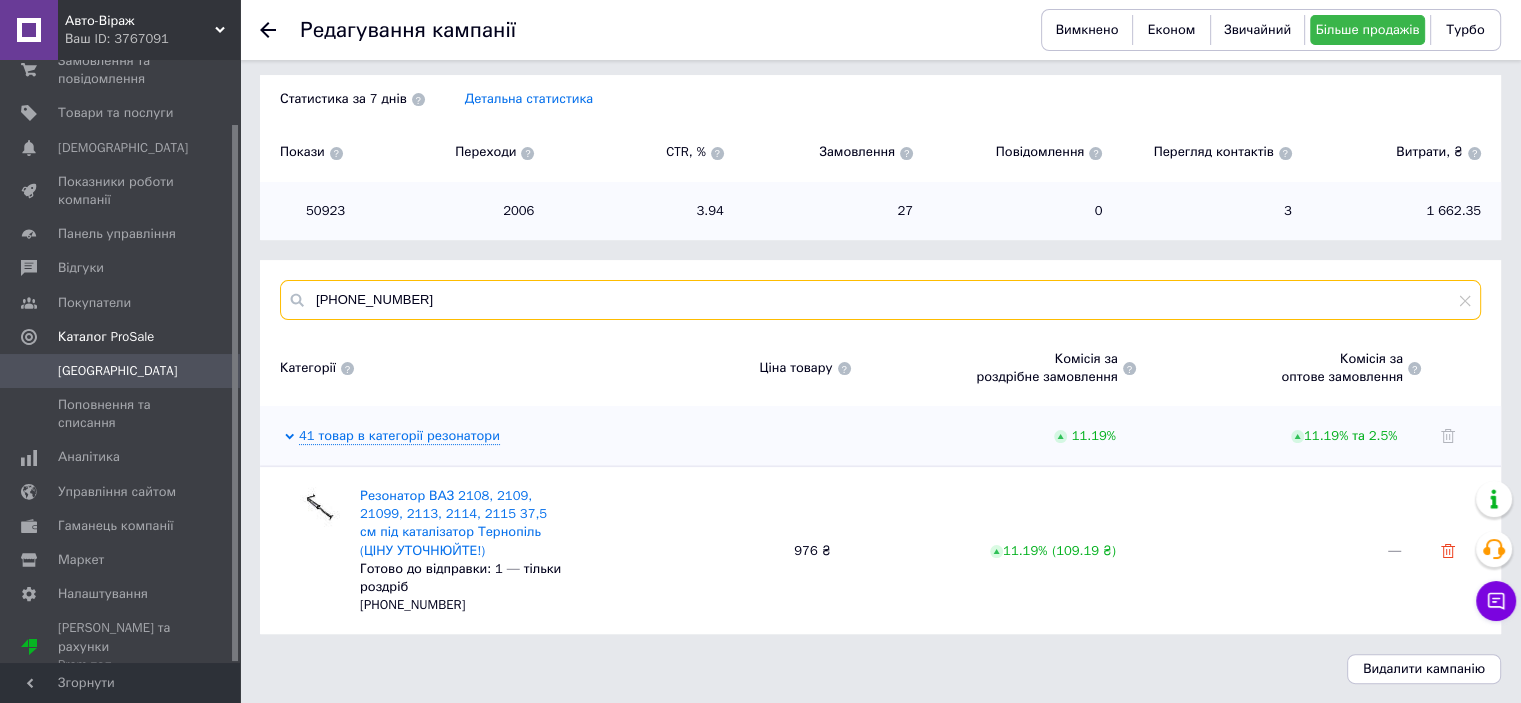 type on "[PHONE_NUMBER]" 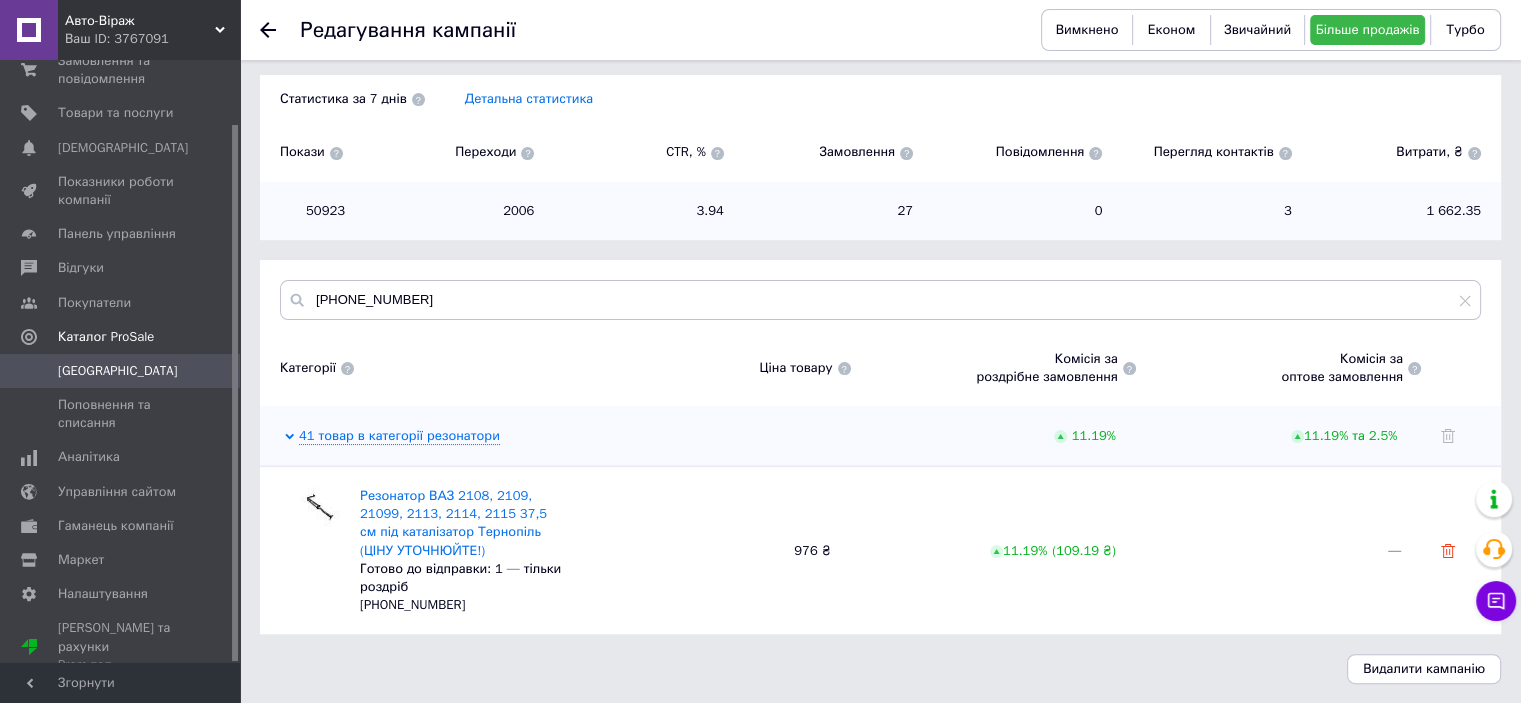 click 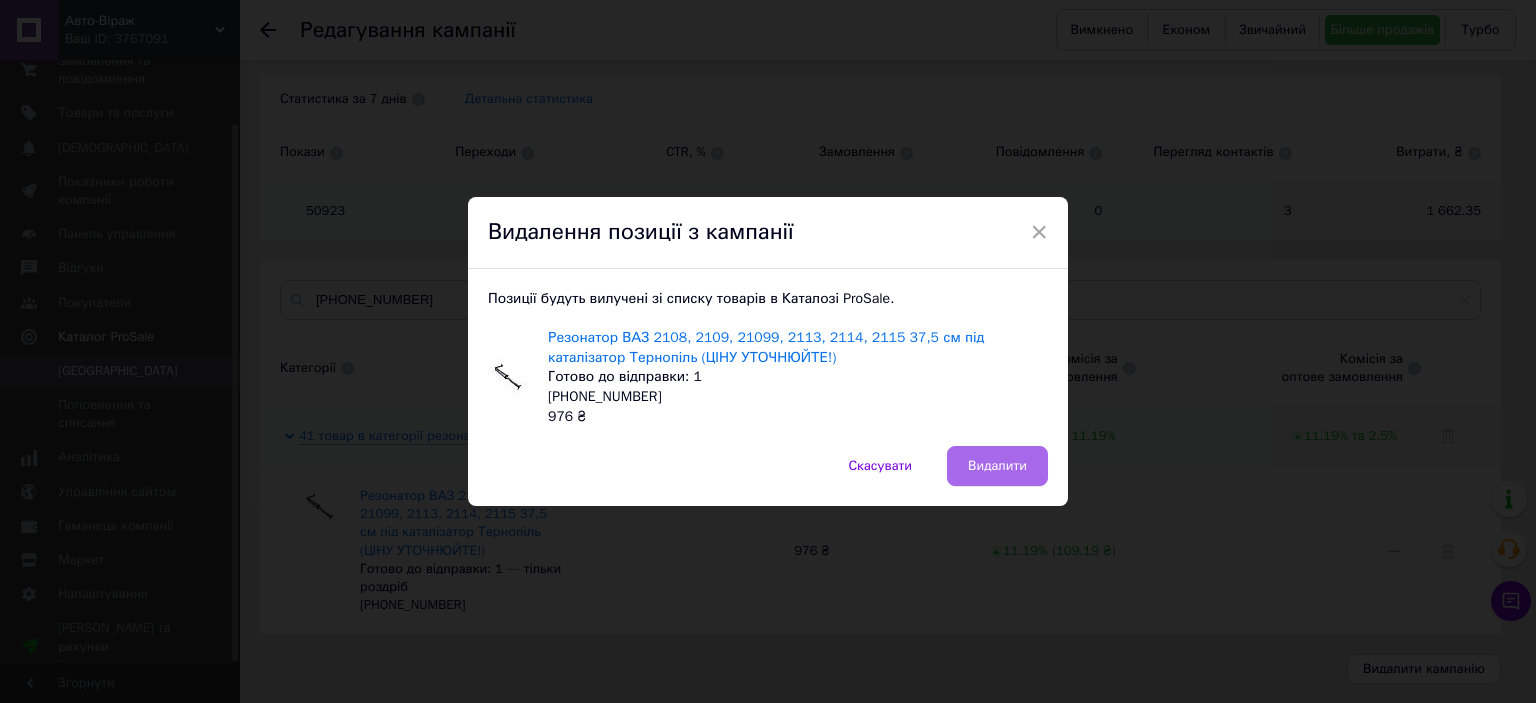 click on "Видалити" at bounding box center [997, 466] 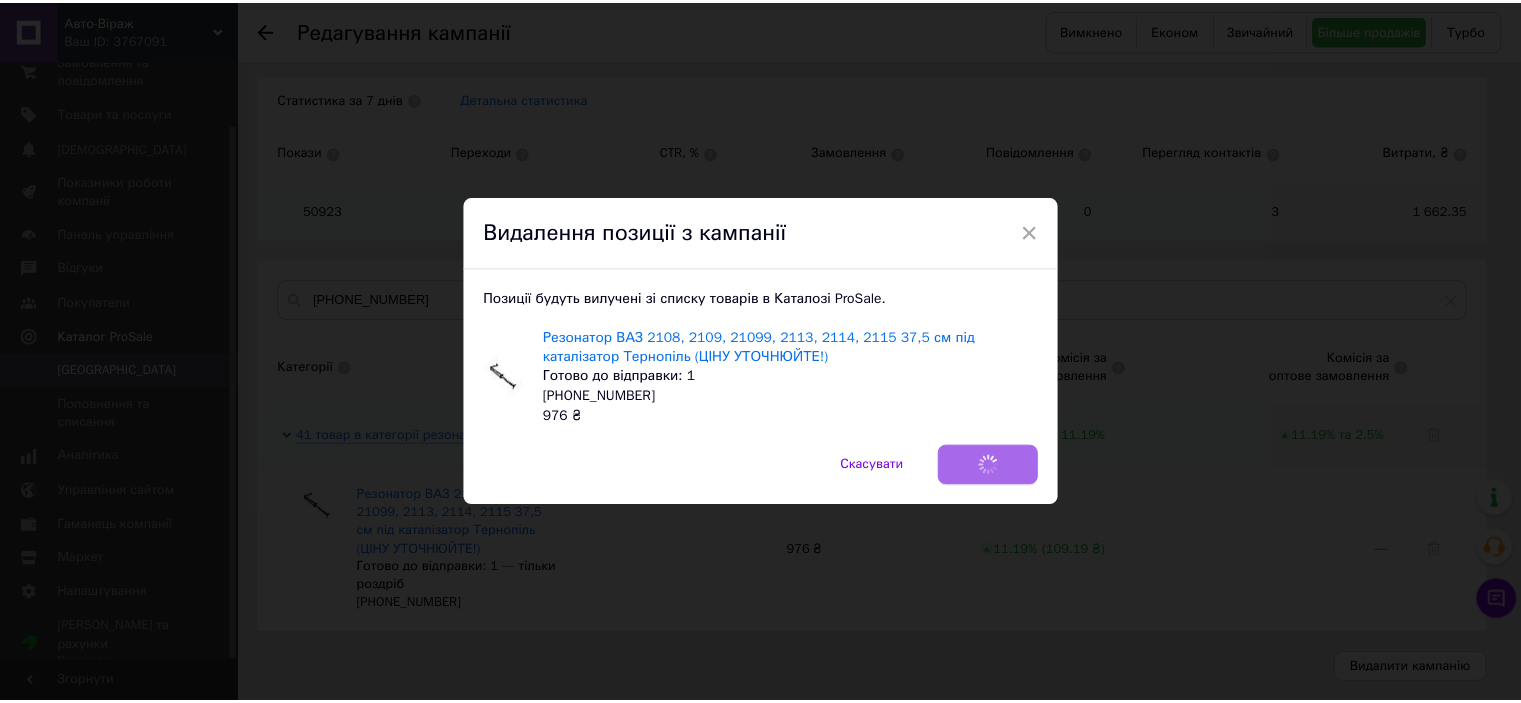 scroll, scrollTop: 189, scrollLeft: 0, axis: vertical 